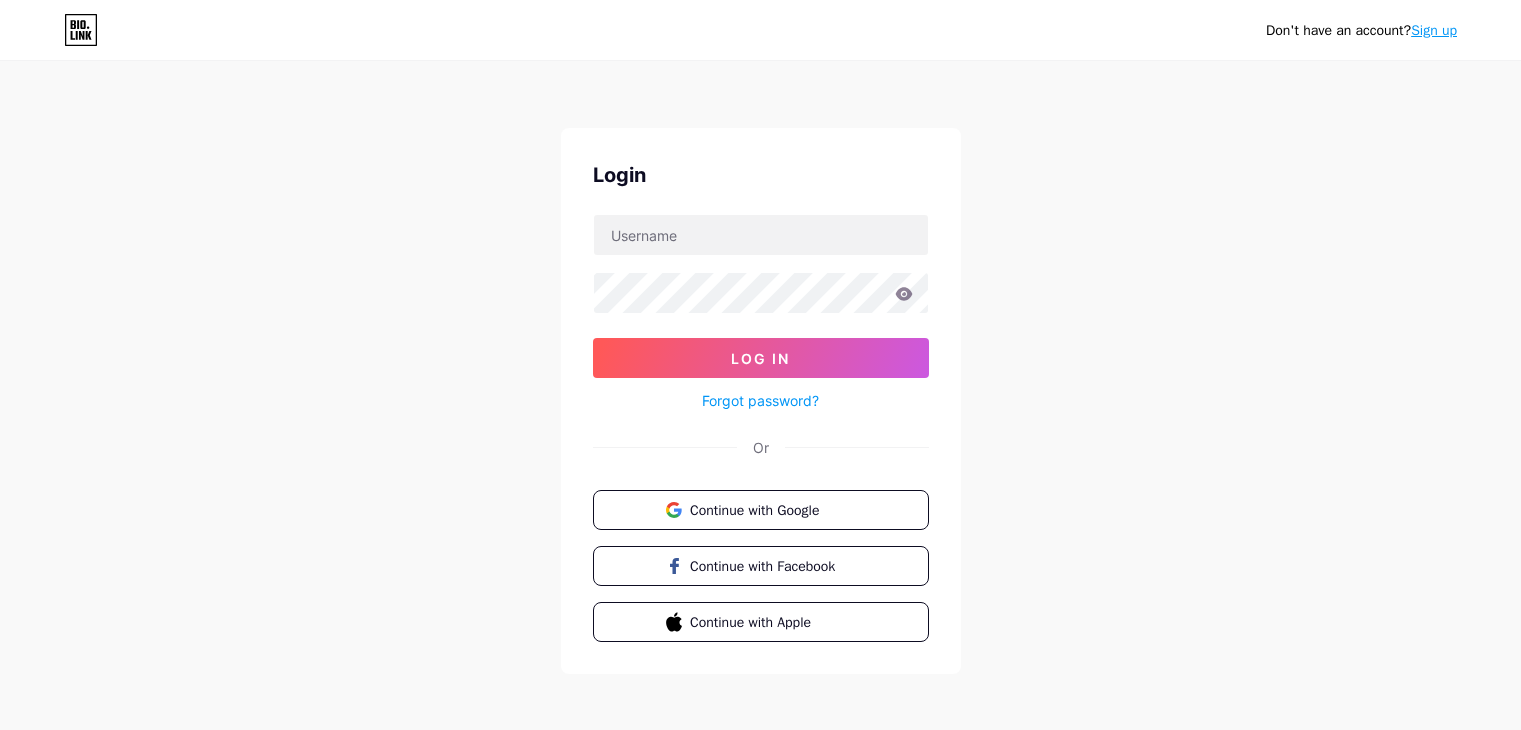 scroll, scrollTop: 0, scrollLeft: 0, axis: both 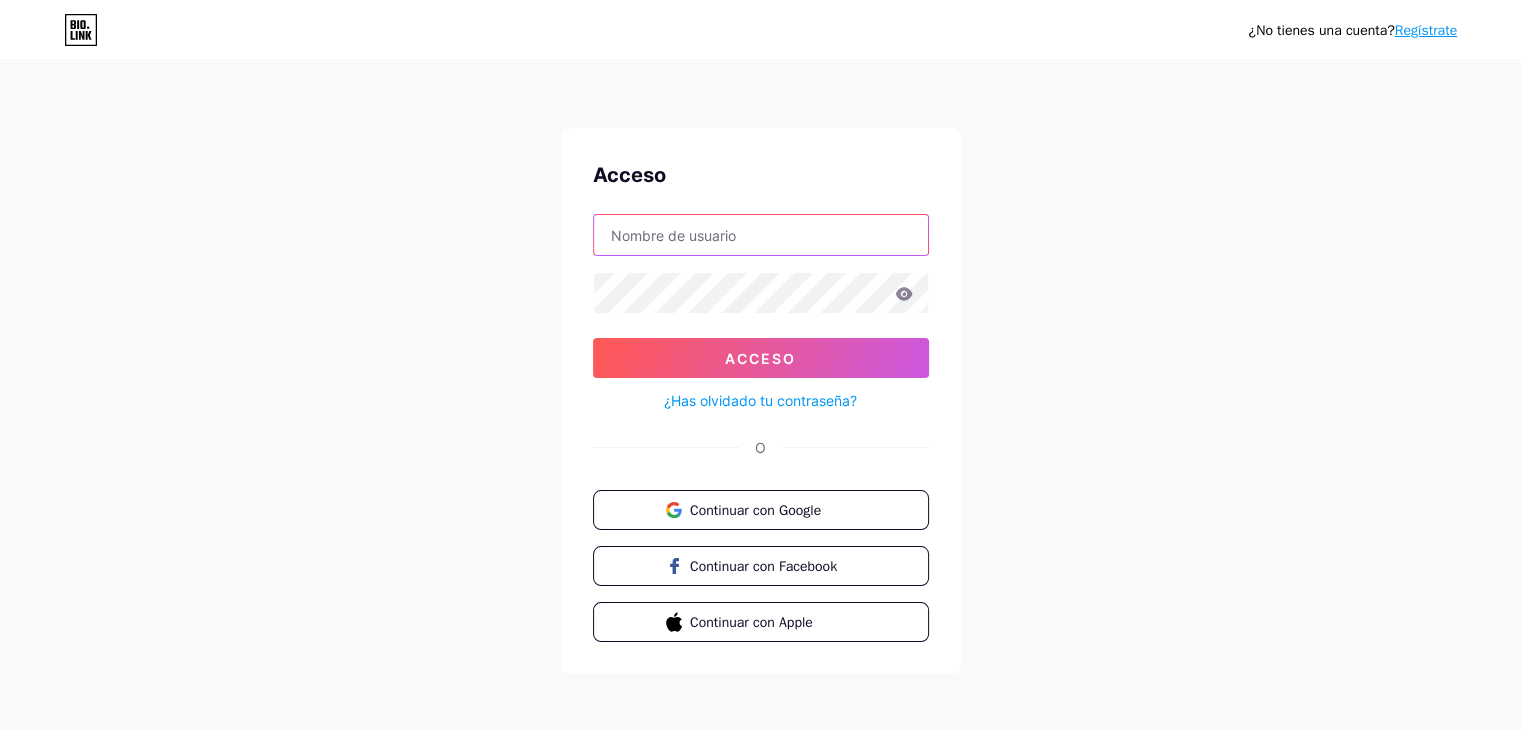 click at bounding box center (761, 235) 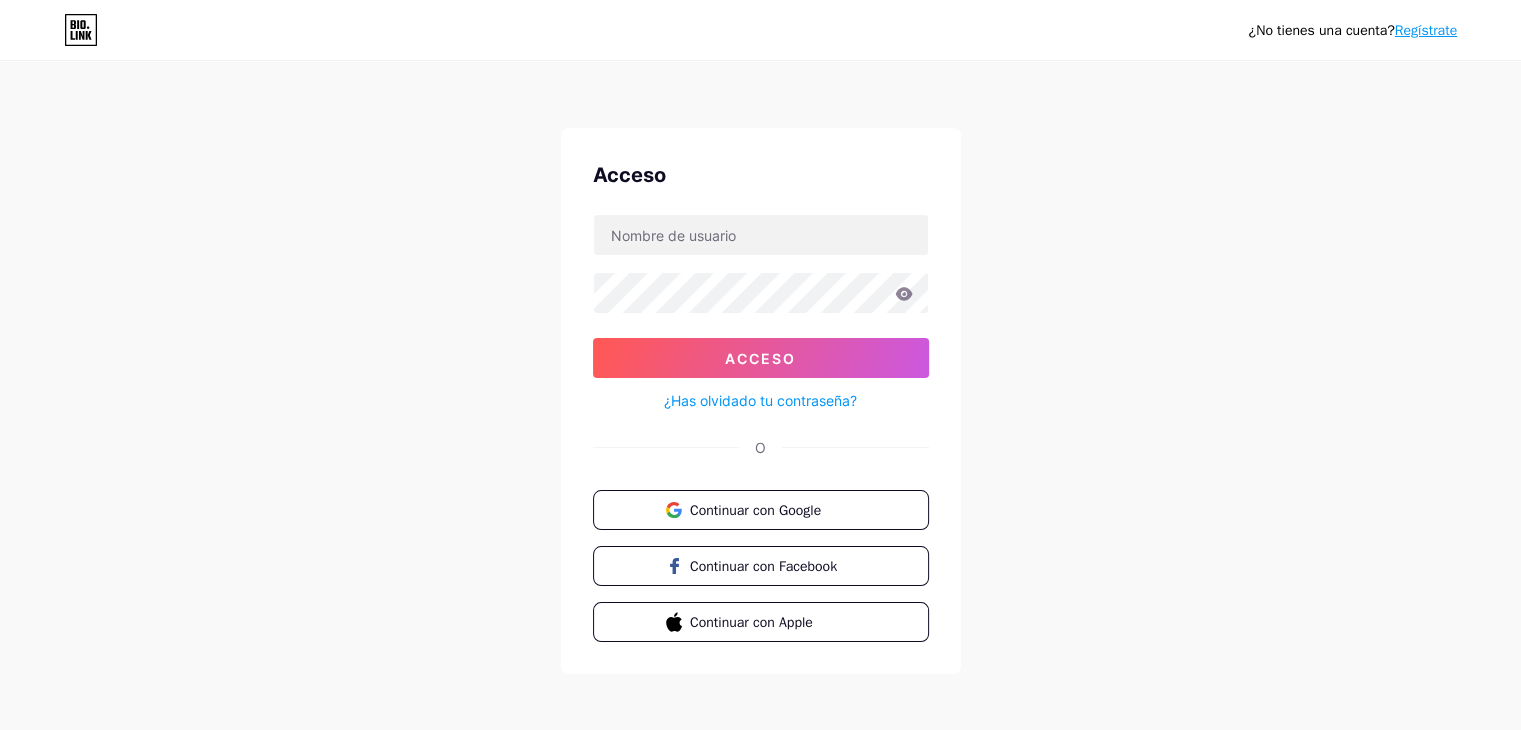 click on "¿No tienes una cuenta?  Regístrate   Acceso                   Acceso
¿Has olvidado tu contraseña?
O       Continuar con Google     Continuar con Facebook
Continuar con Apple" at bounding box center [760, 369] 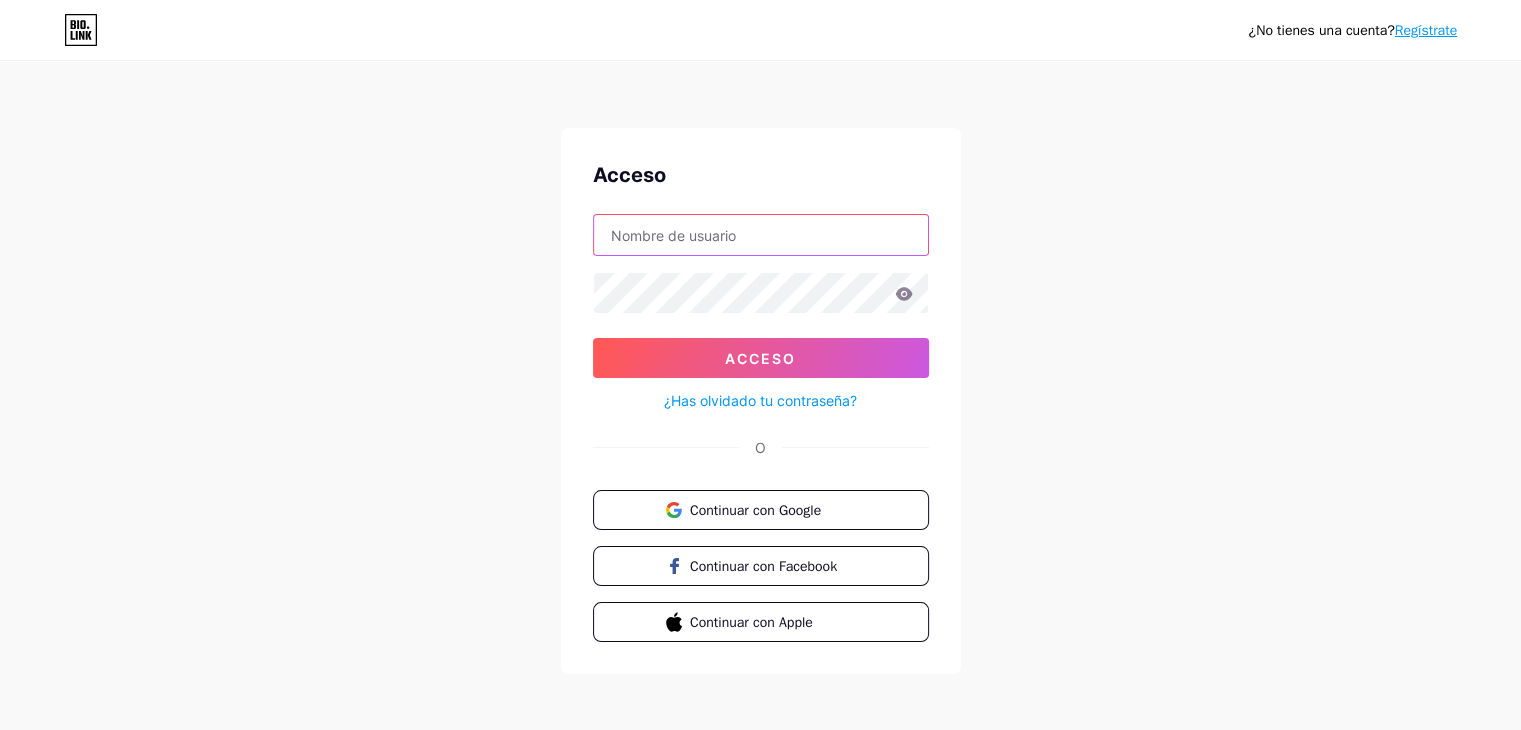 click at bounding box center (761, 235) 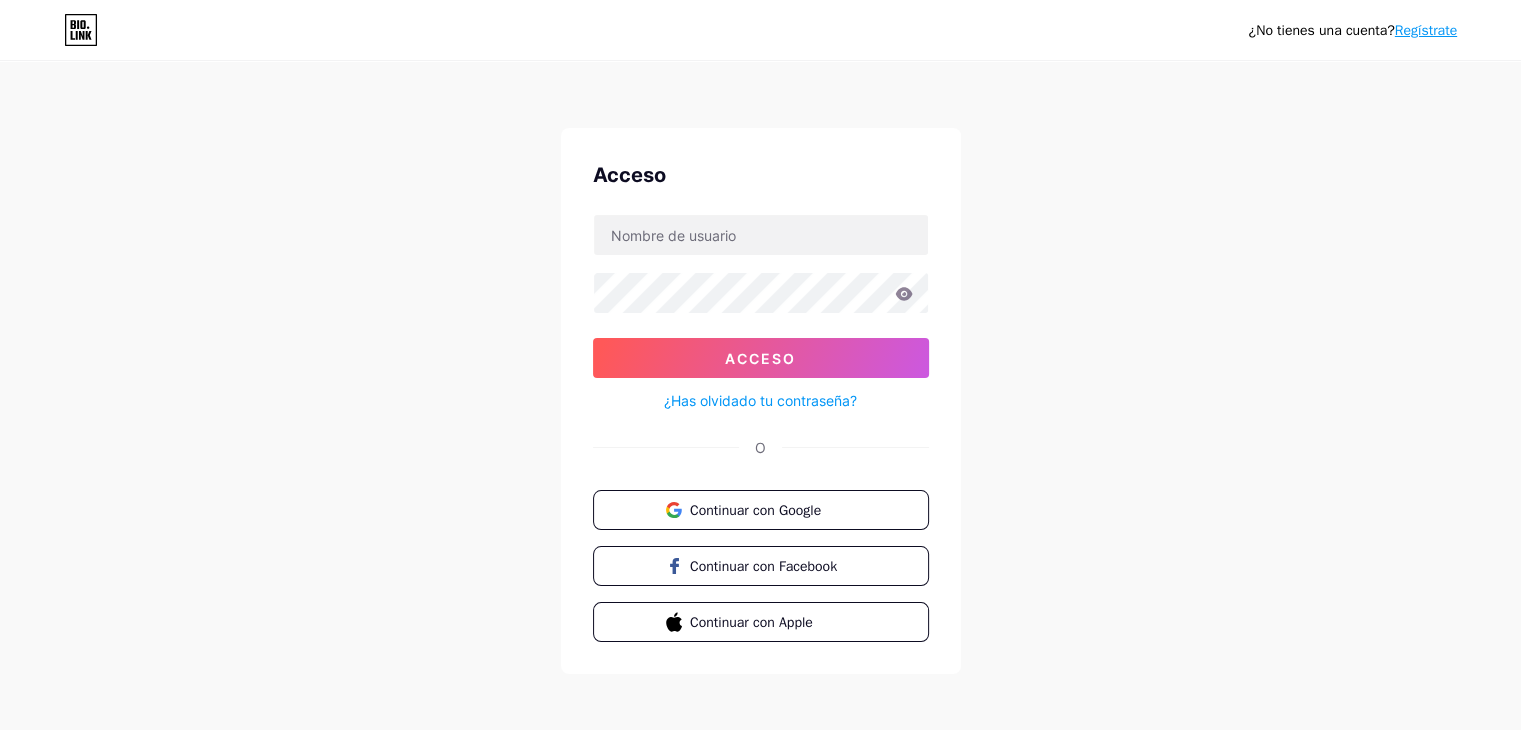 click on "¿No tienes una cuenta?  Regístrate   Acceso                   Acceso
¿Has olvidado tu contraseña?
O       Continuar con Google     Continuar con Facebook
Continuar con Apple" at bounding box center (760, 369) 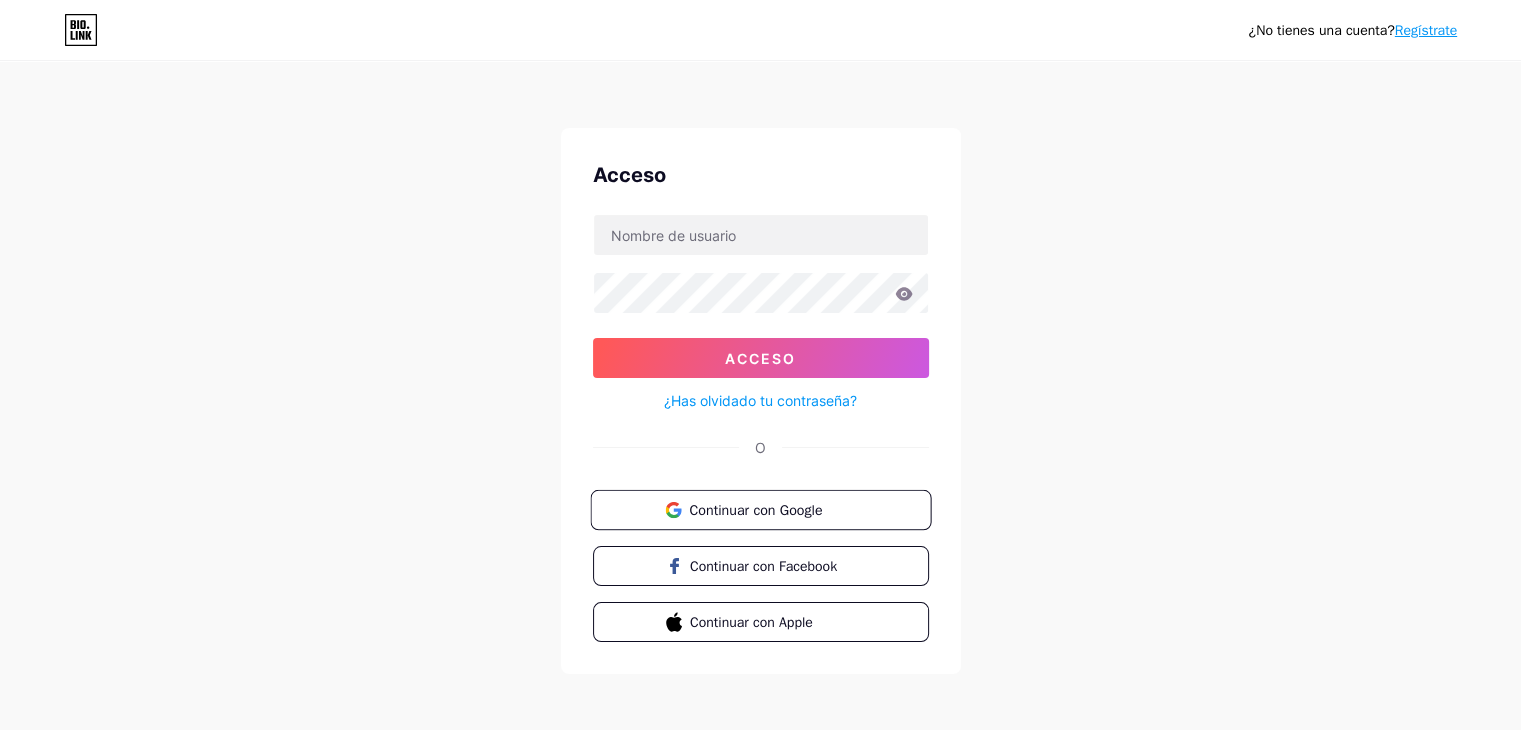 click on "Continuar con Google" at bounding box center (755, 509) 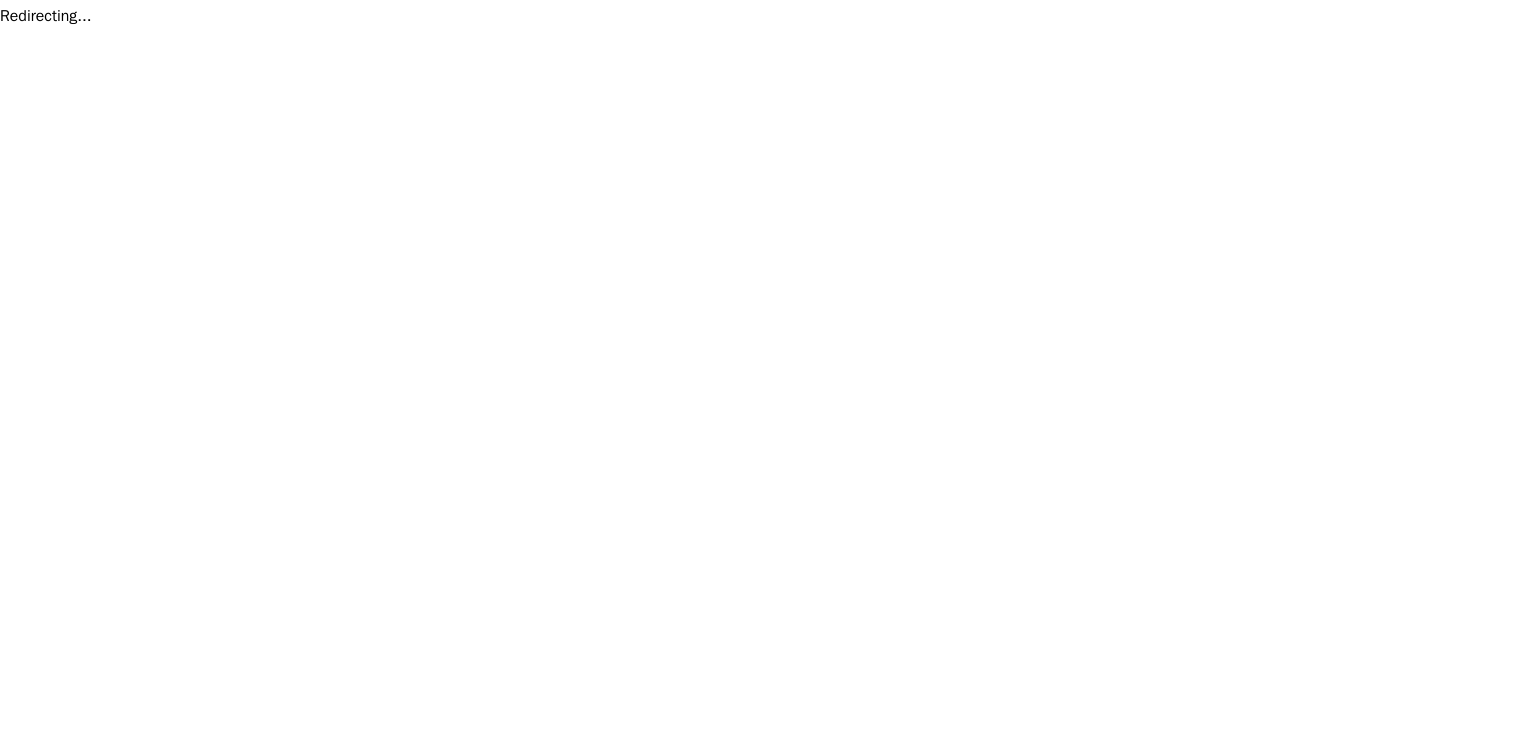 scroll, scrollTop: 0, scrollLeft: 0, axis: both 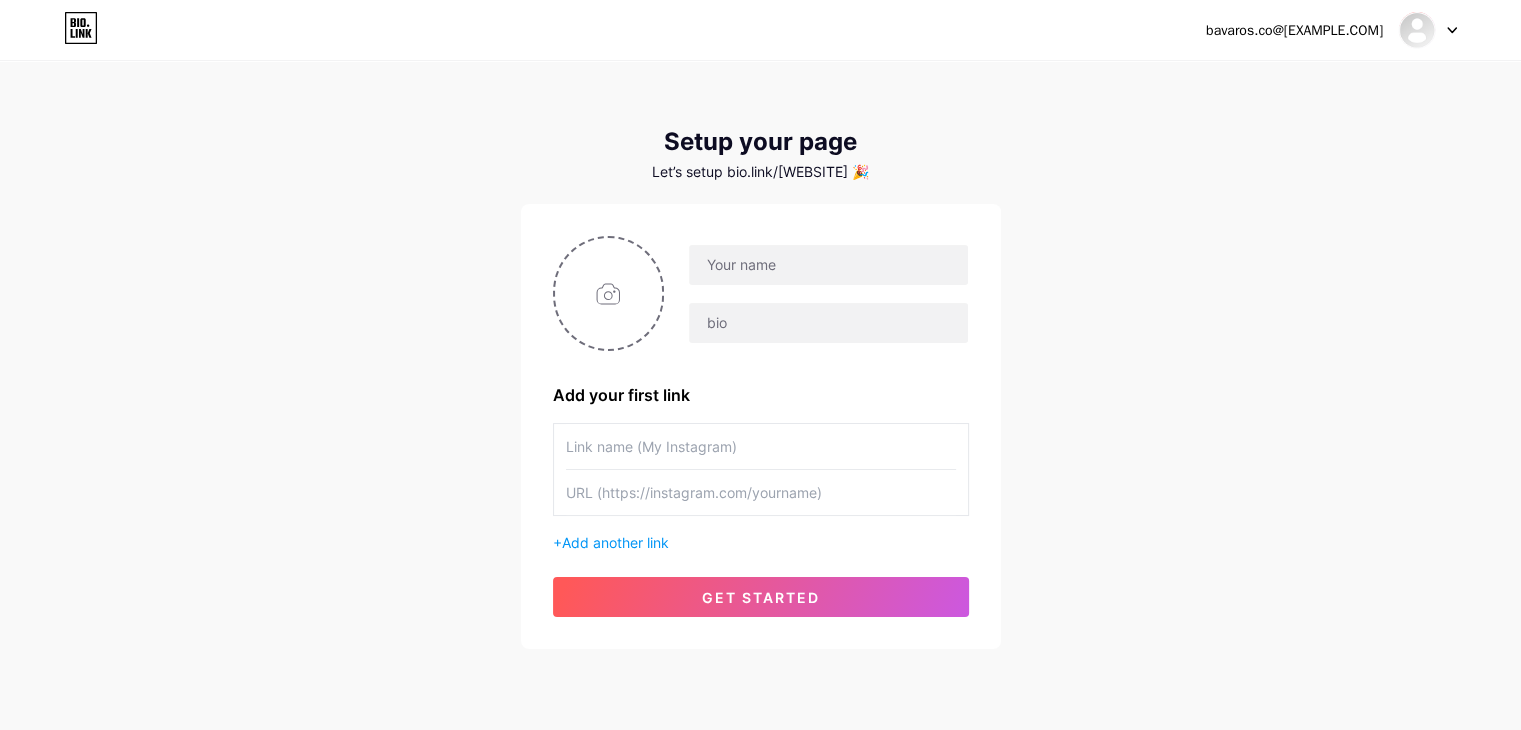 click at bounding box center (1428, 30) 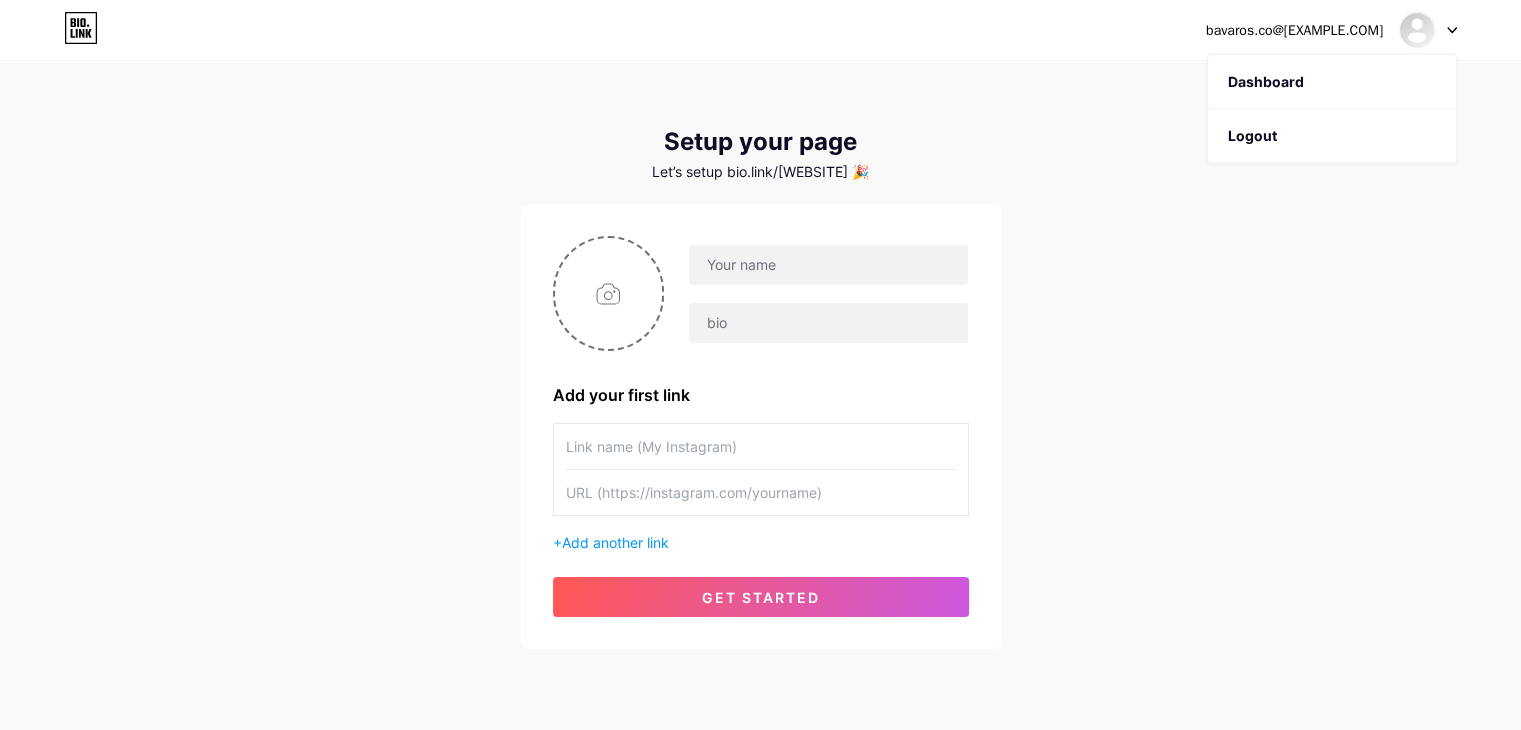 click on "bavaros.co@[EXAMPLE.COM]           Dashboard     Logout   Setup your page   Let’s setup bio.link/[WEBSITE] 🎉                       Add your first link
+  Add another link     get started" at bounding box center [760, 356] 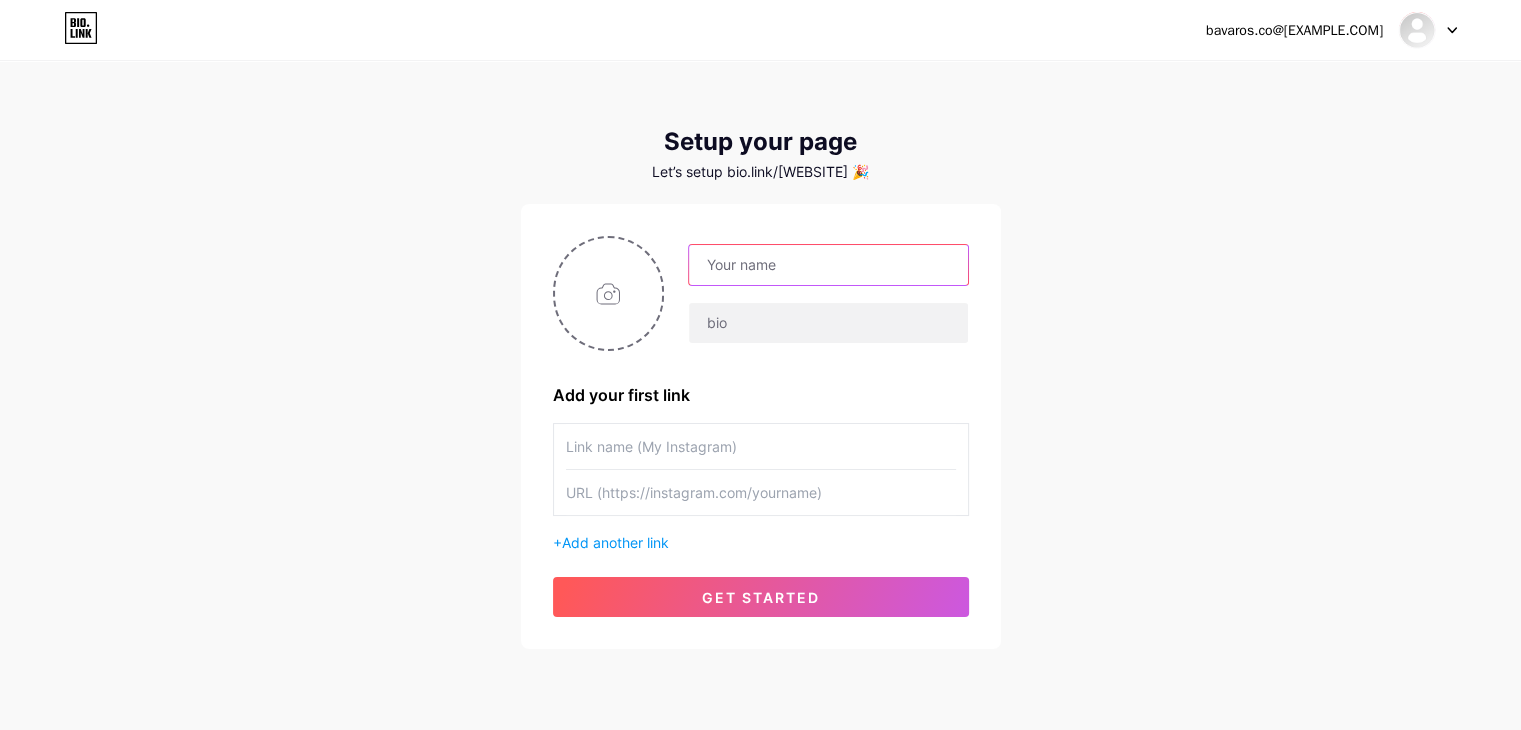 click at bounding box center (828, 265) 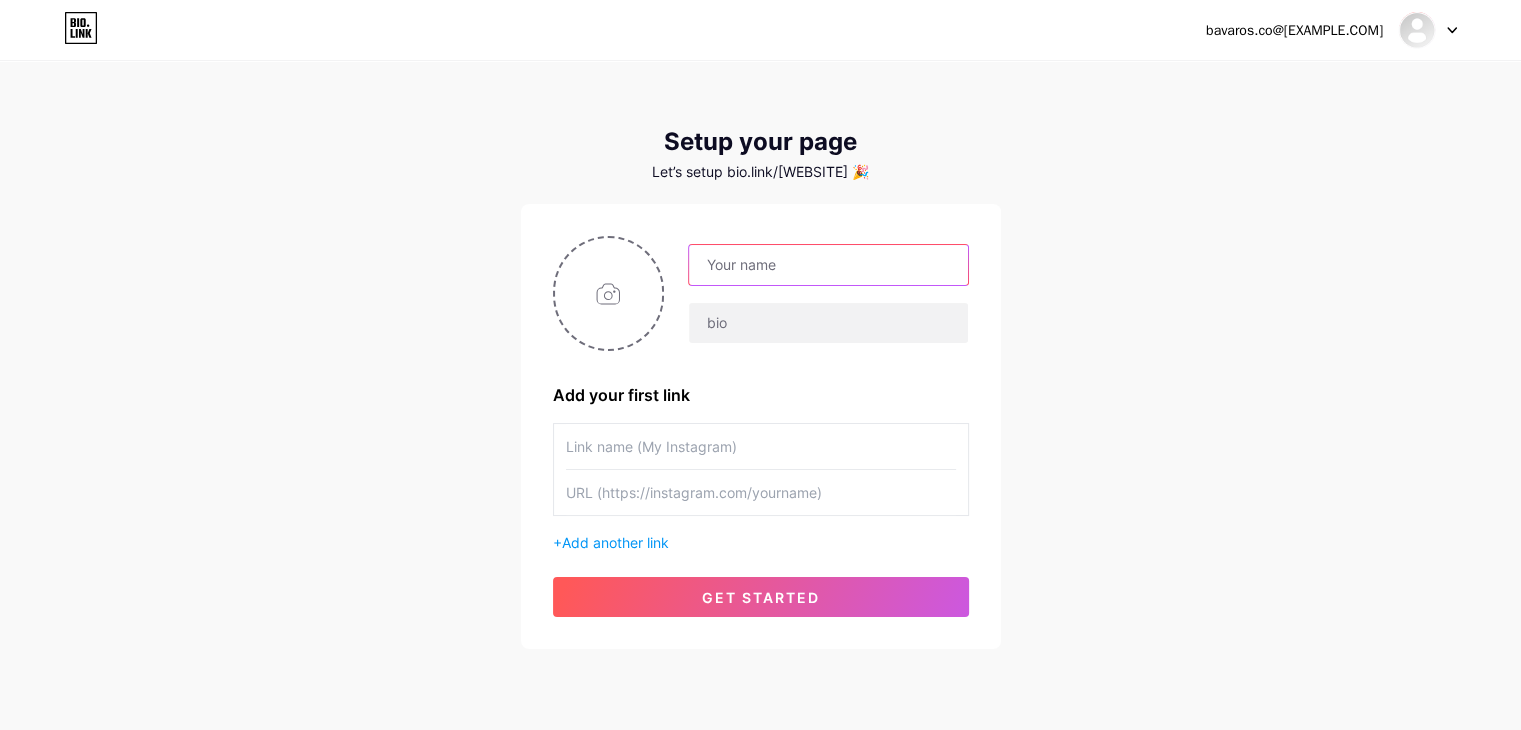 click at bounding box center (828, 265) 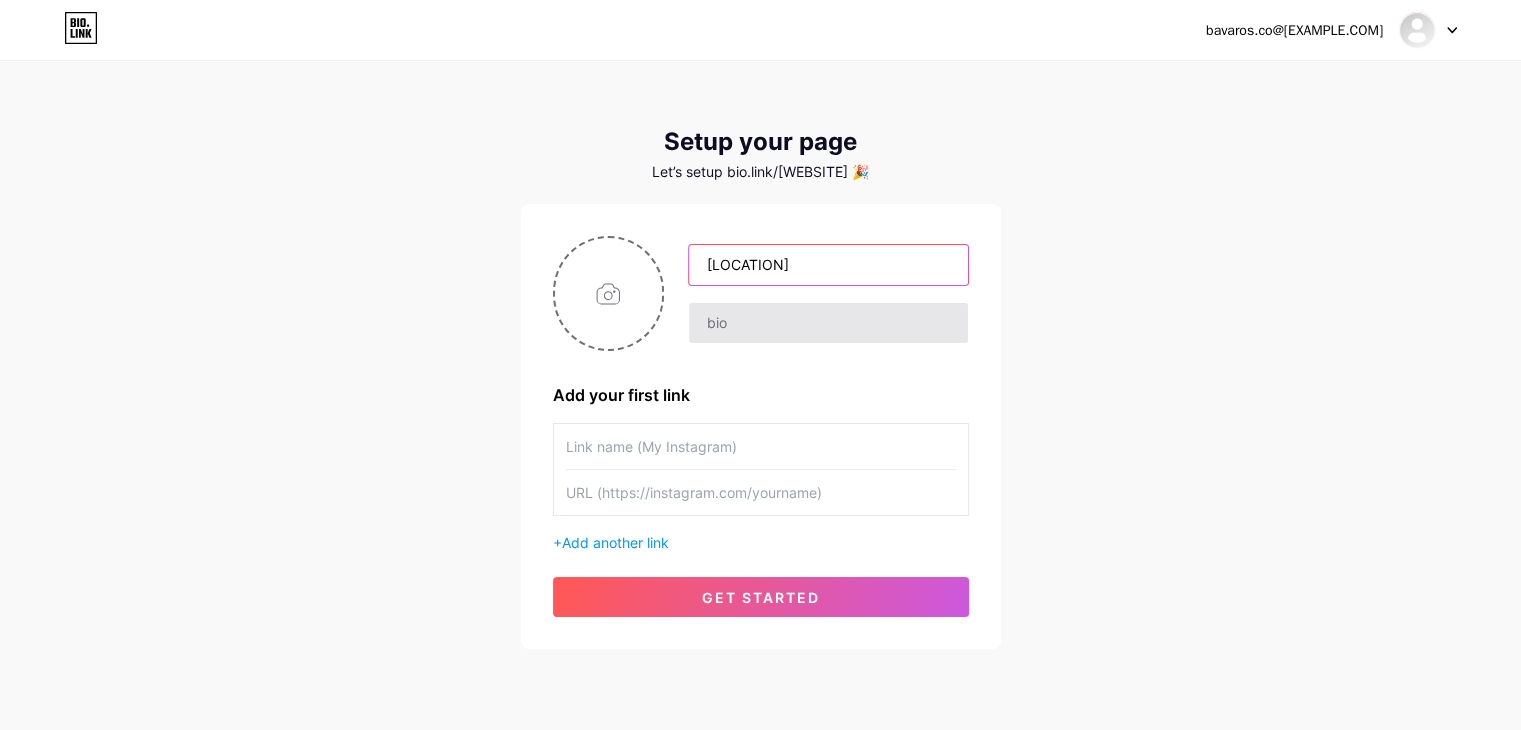 type on "[LOCATION]" 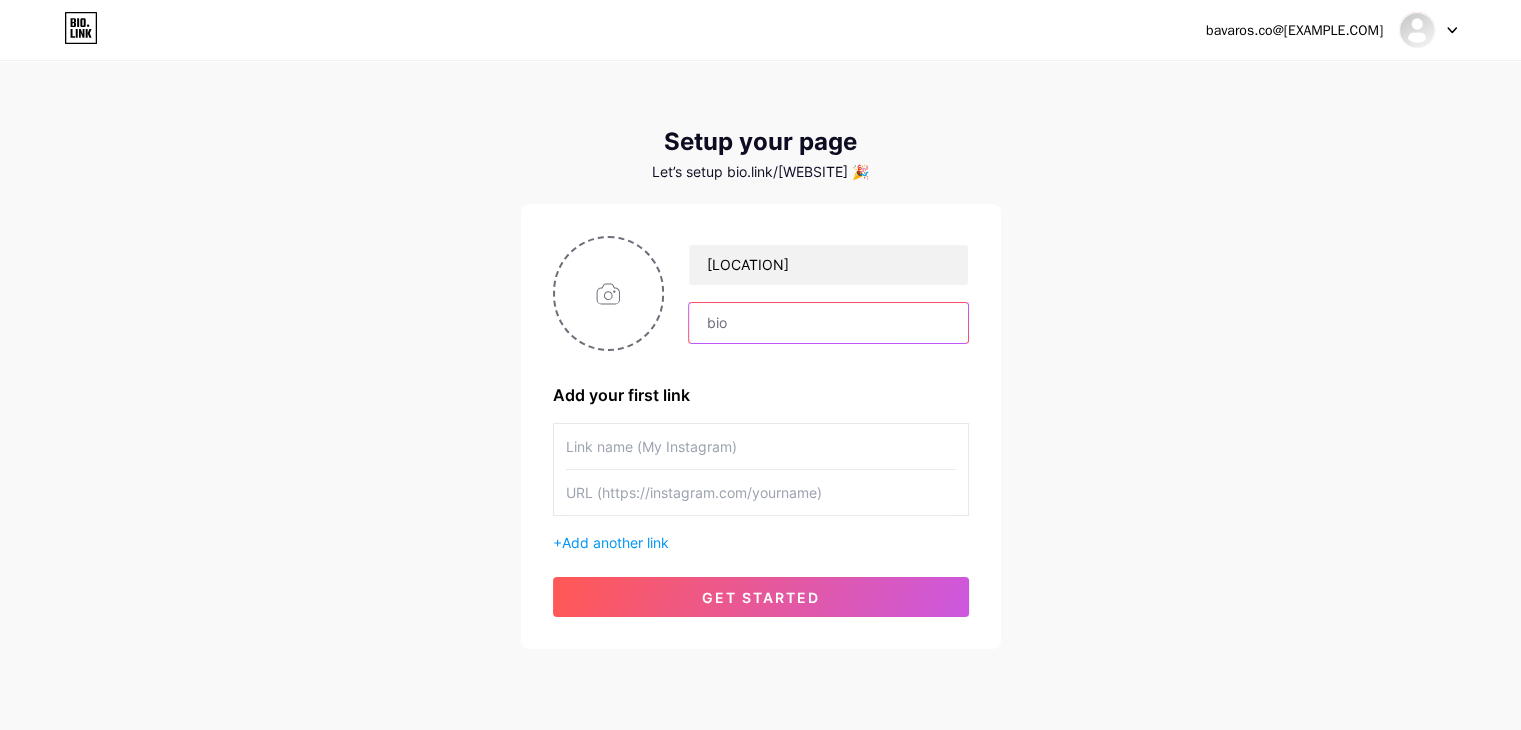 click at bounding box center (828, 323) 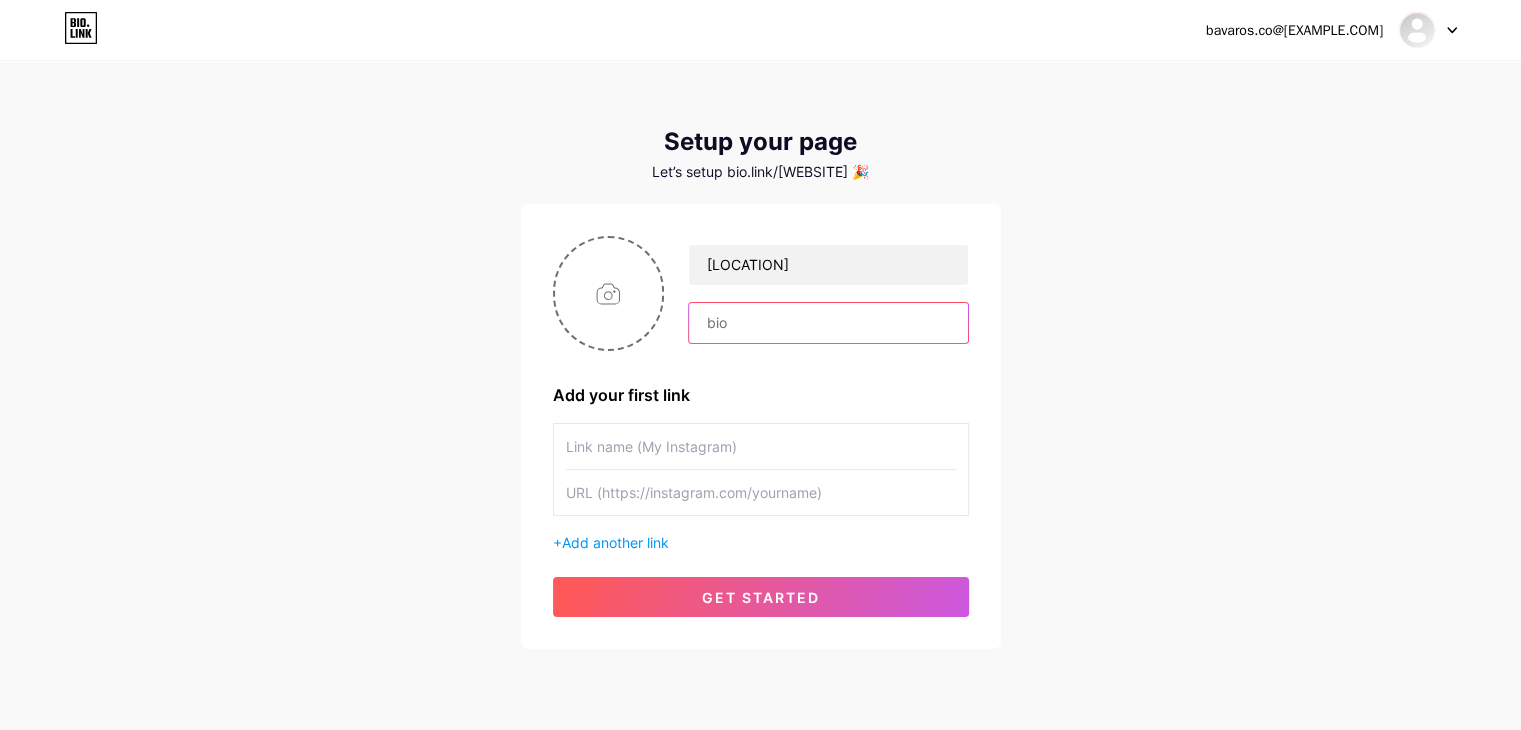 paste on "👕Ponte tu piel favorita 👑Traemos tu camiseta favorita retro o actual 💎Prendas exclusivas con la mejor calidad 🇨🇴Envíos a todo [COUNTRY]" 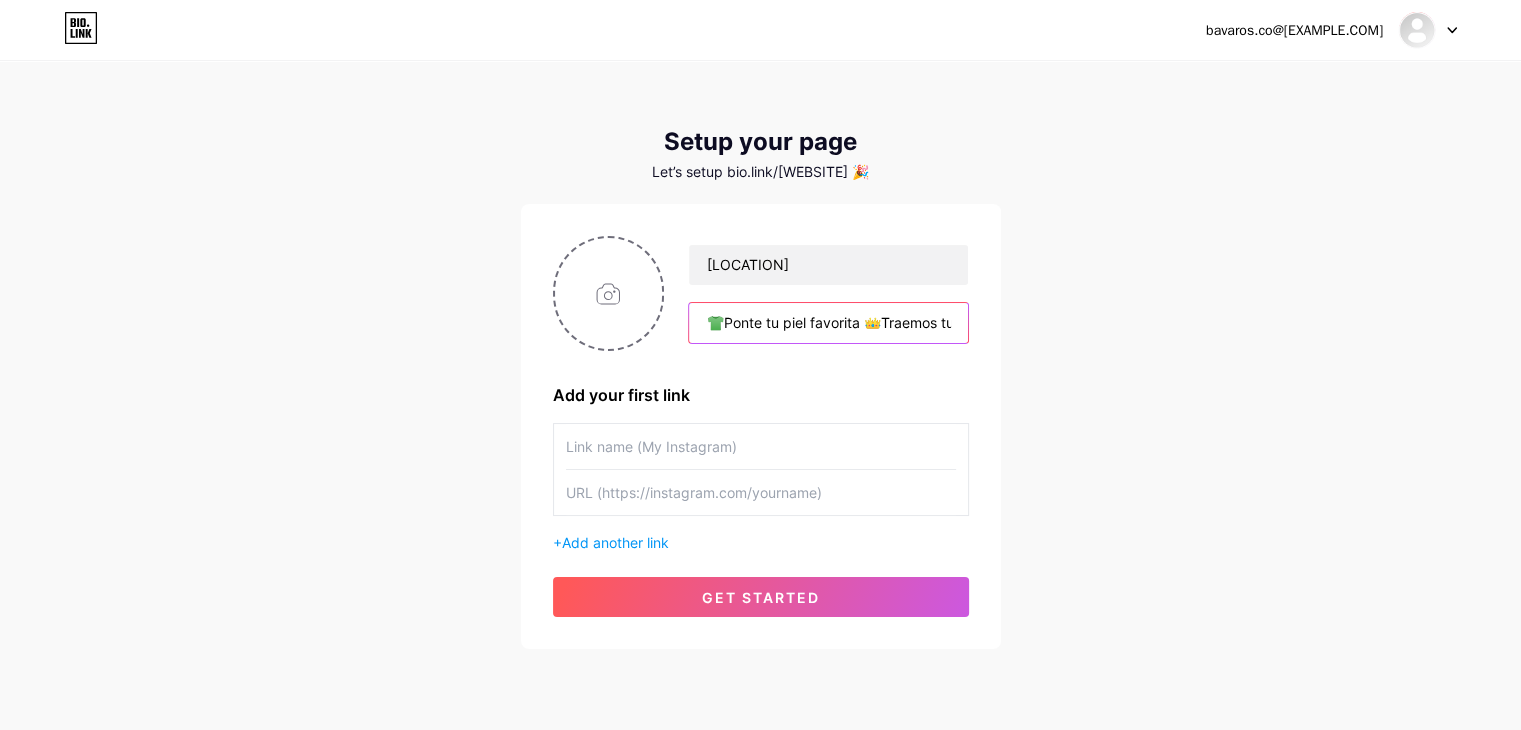 scroll, scrollTop: 0, scrollLeft: 677, axis: horizontal 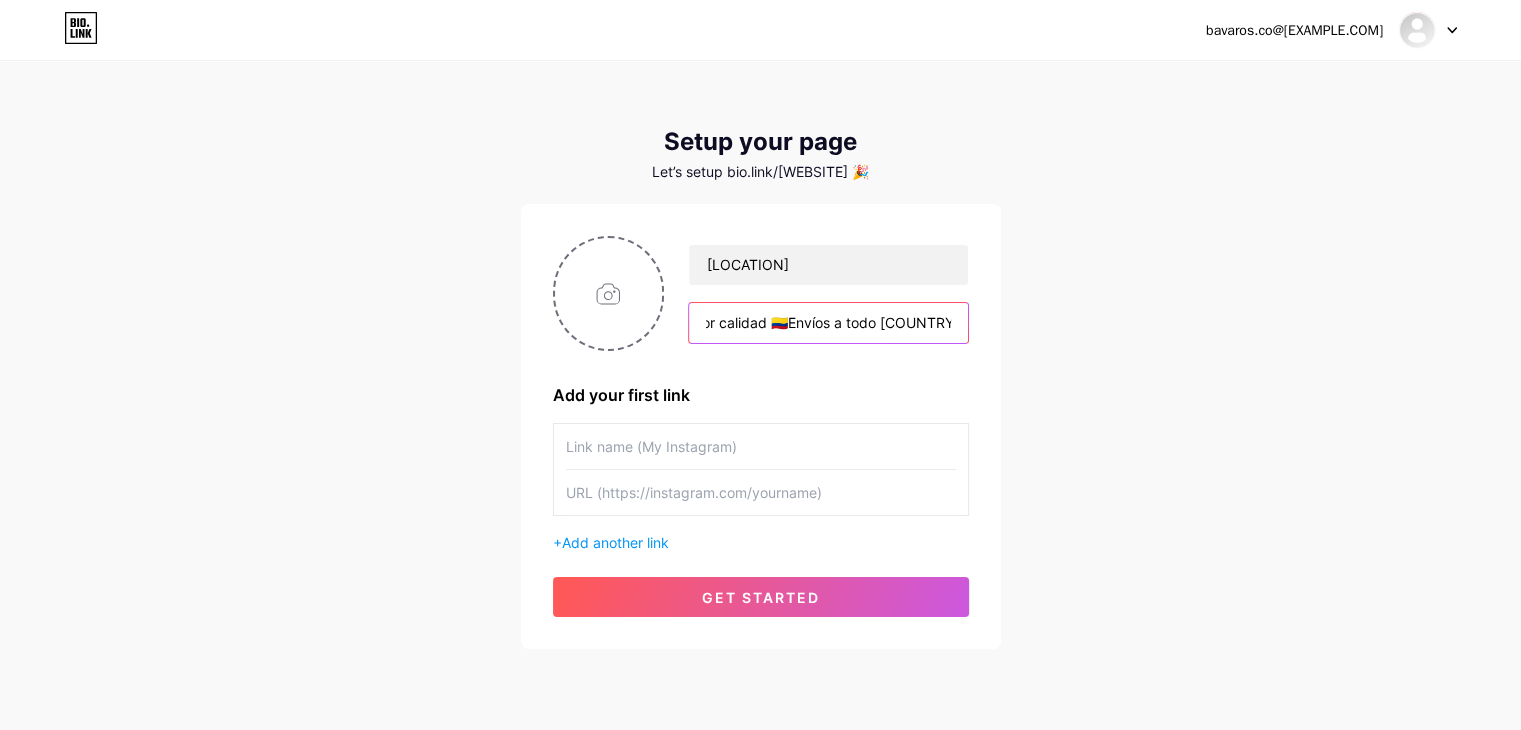 type on "👕Ponte tu piel favorita 👑Traemos tu camiseta favorita retro o actual 💎Prendas exclusivas con la mejor calidad 🇨🇴Envíos a todo [COUNTRY]" 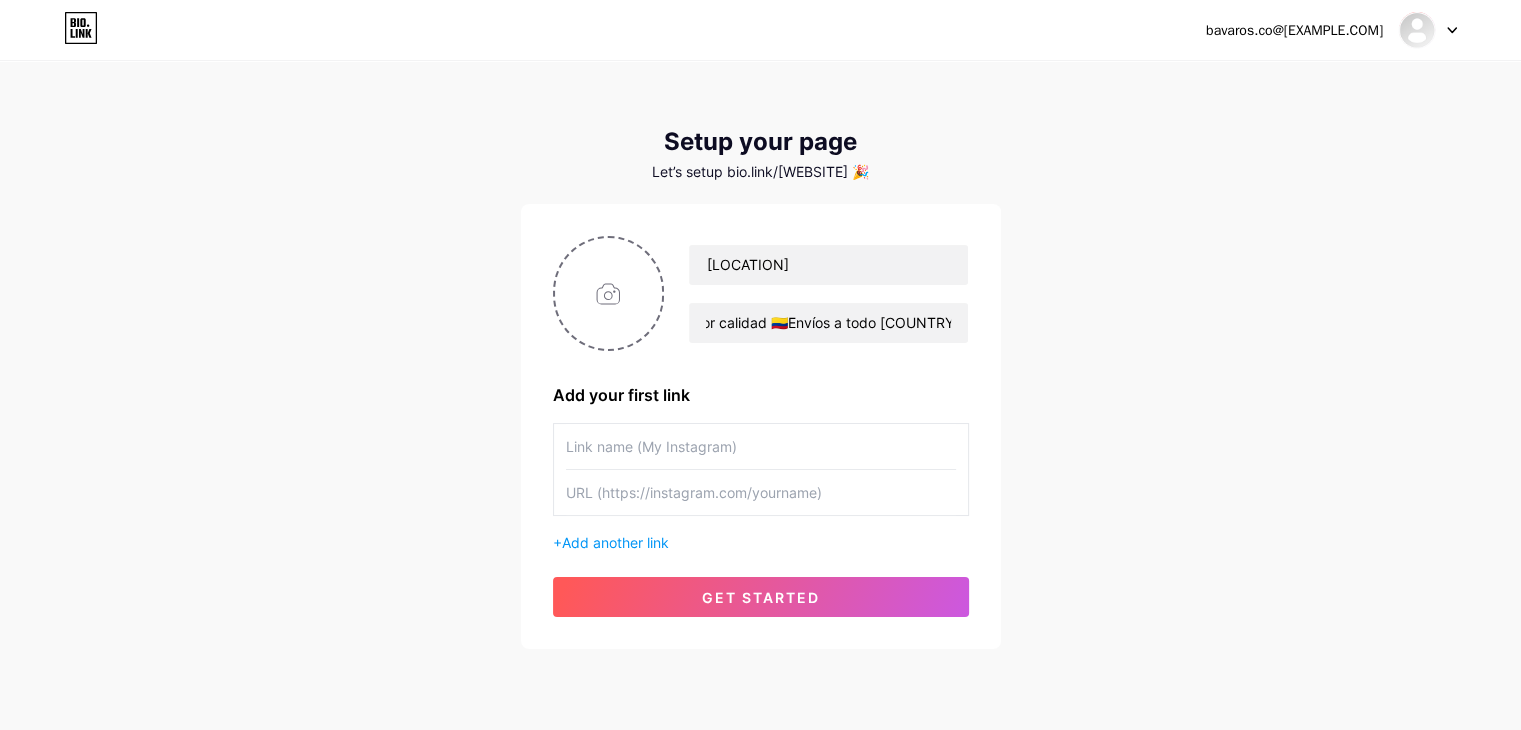 scroll, scrollTop: 0, scrollLeft: 0, axis: both 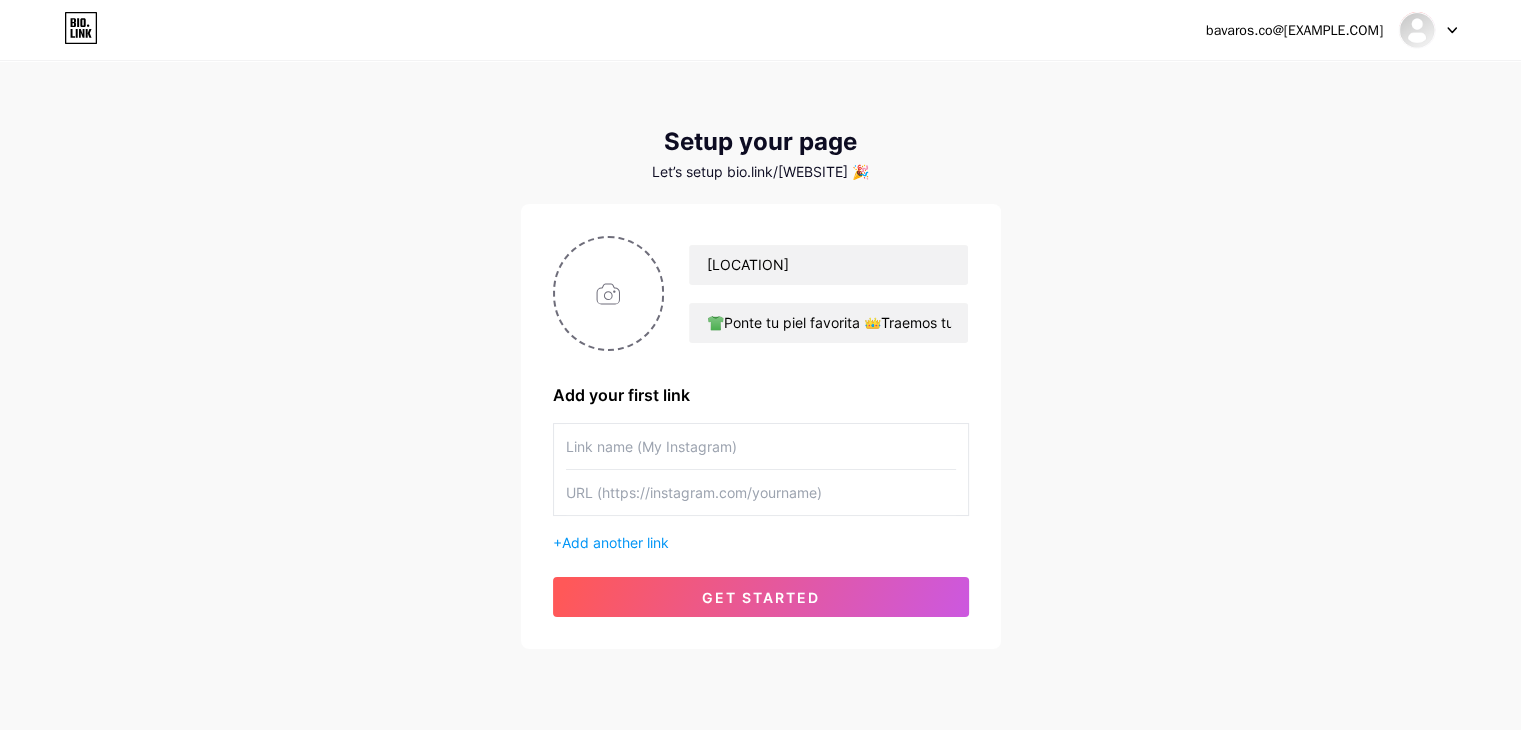 click at bounding box center [761, 446] 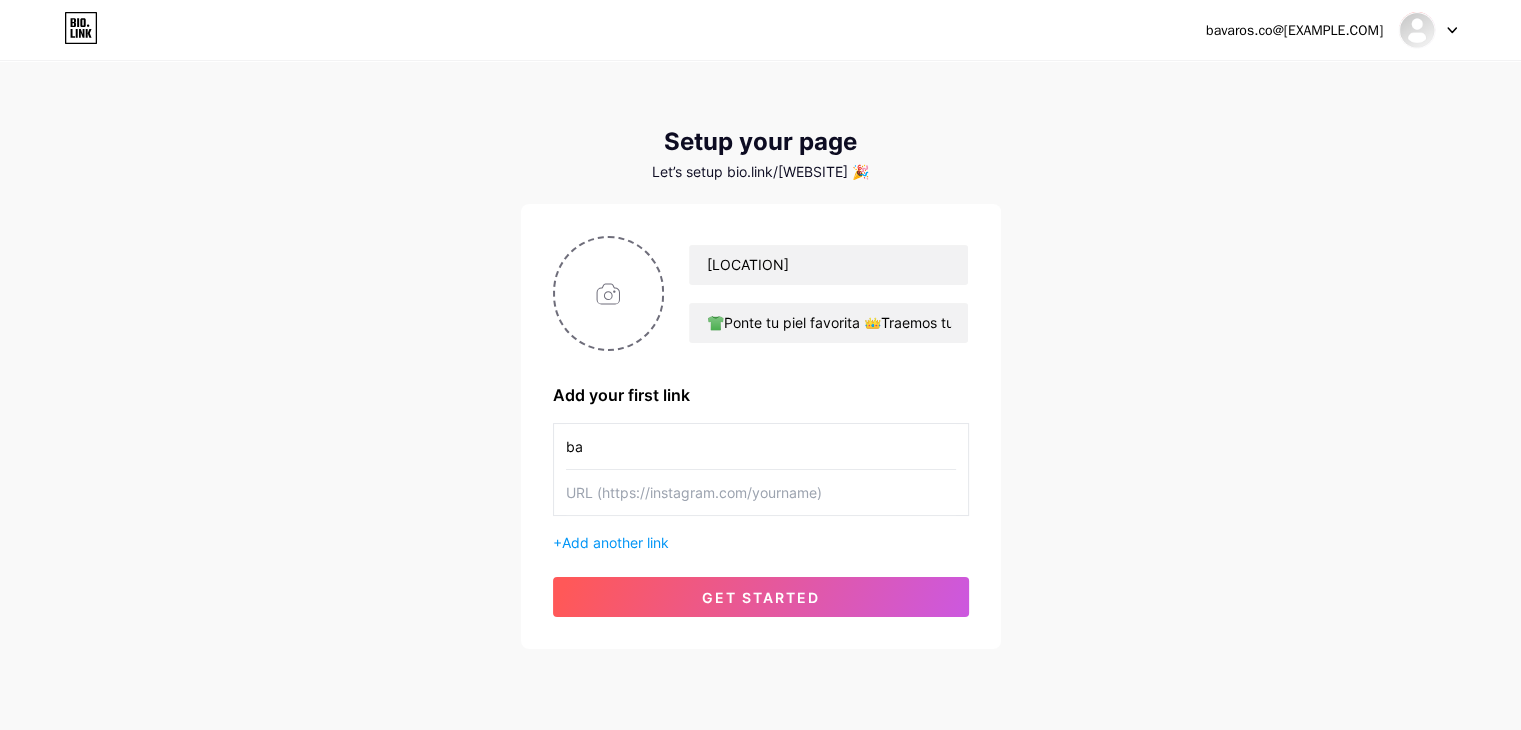 drag, startPoint x: 808, startPoint y: 468, endPoint x: 782, endPoint y: 385, distance: 86.977005 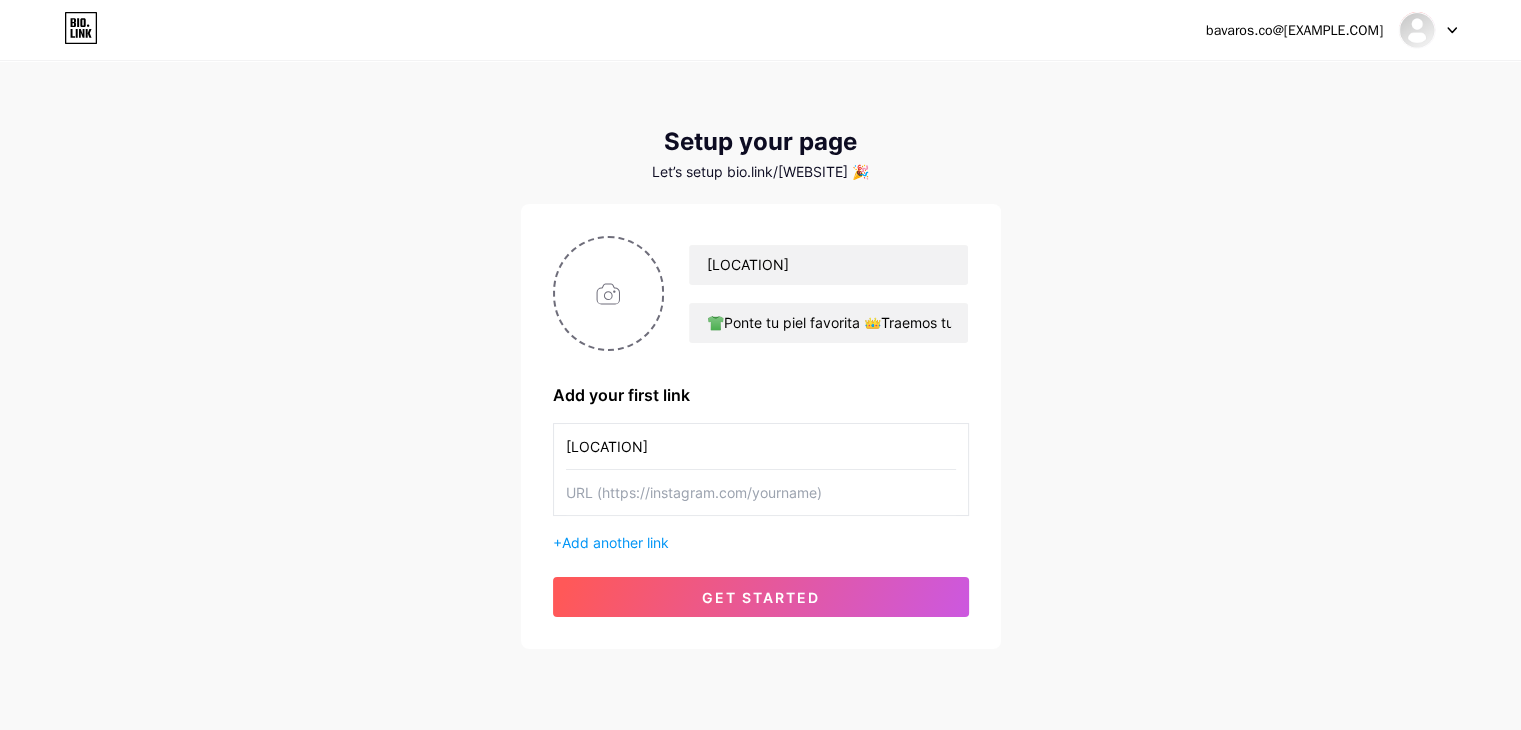 type on "[LOCATION]" 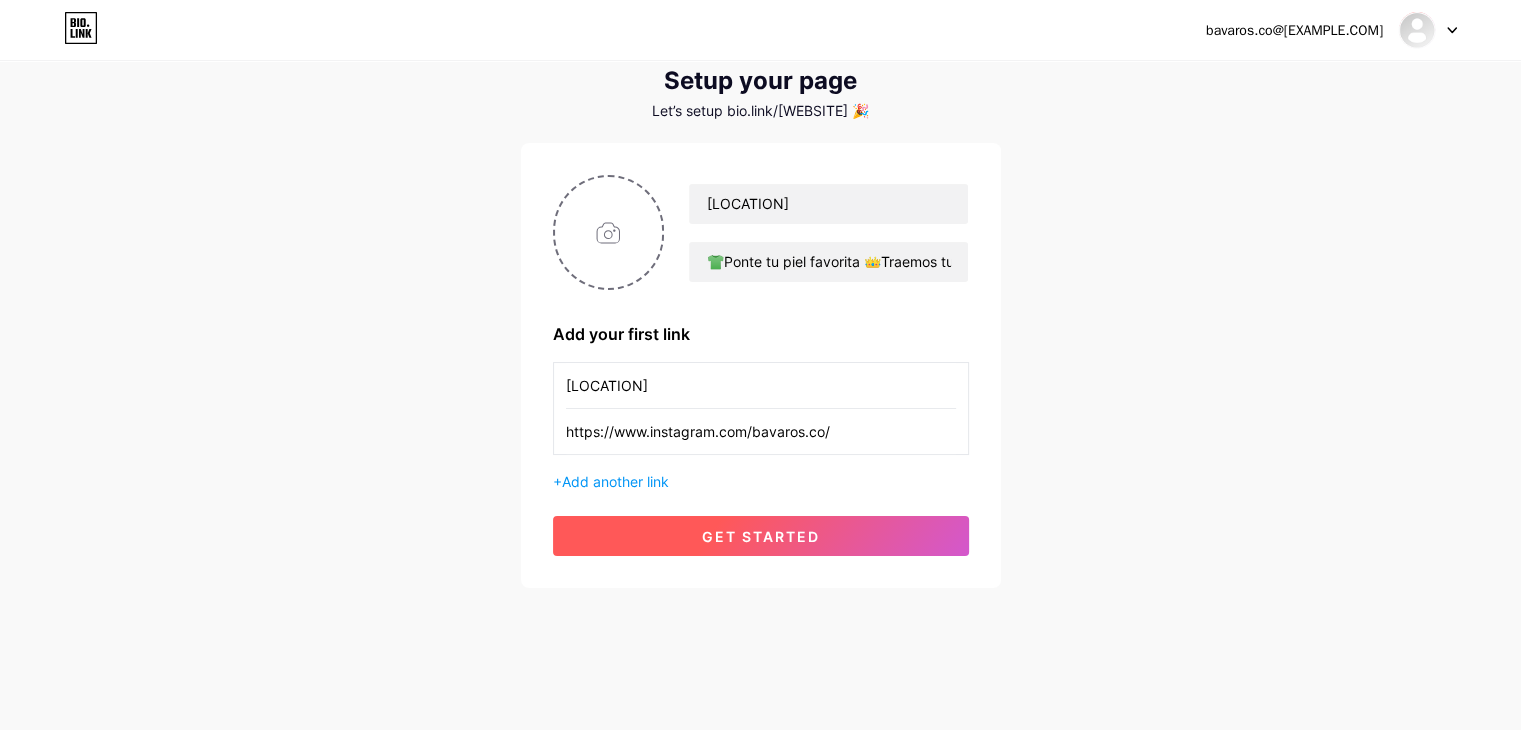 scroll, scrollTop: 63, scrollLeft: 0, axis: vertical 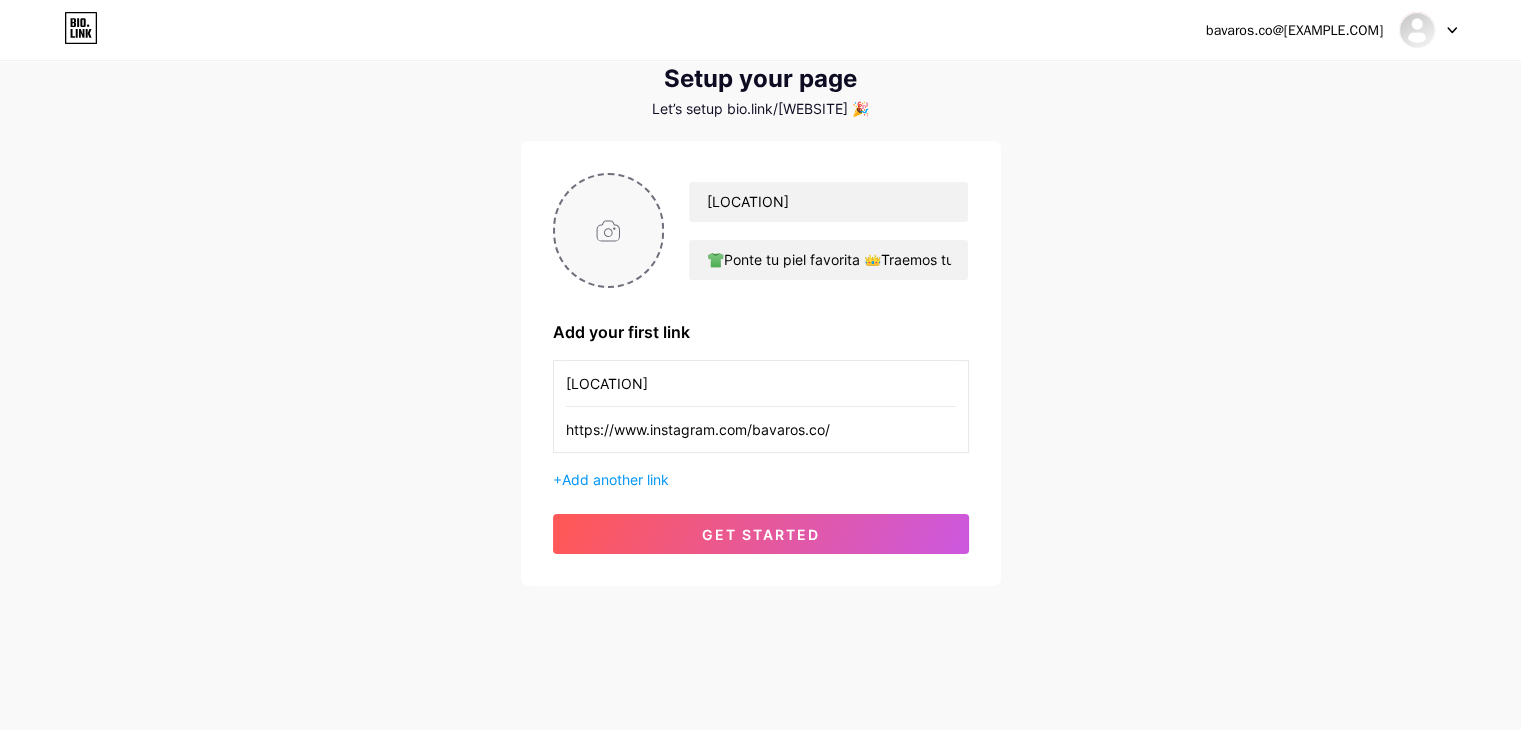 type on "https://www.instagram.com/bavaros.co/" 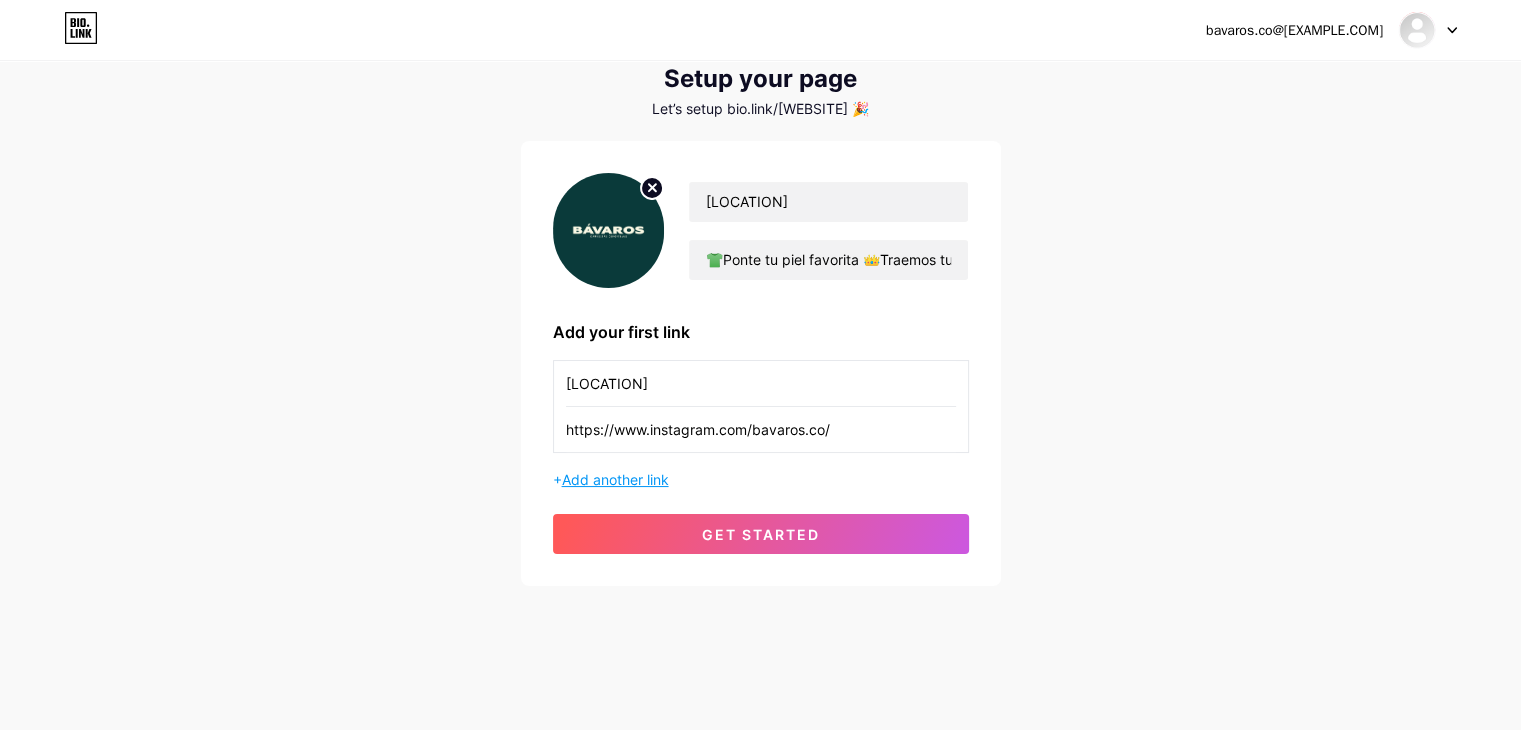 click on "Add another link" at bounding box center [615, 479] 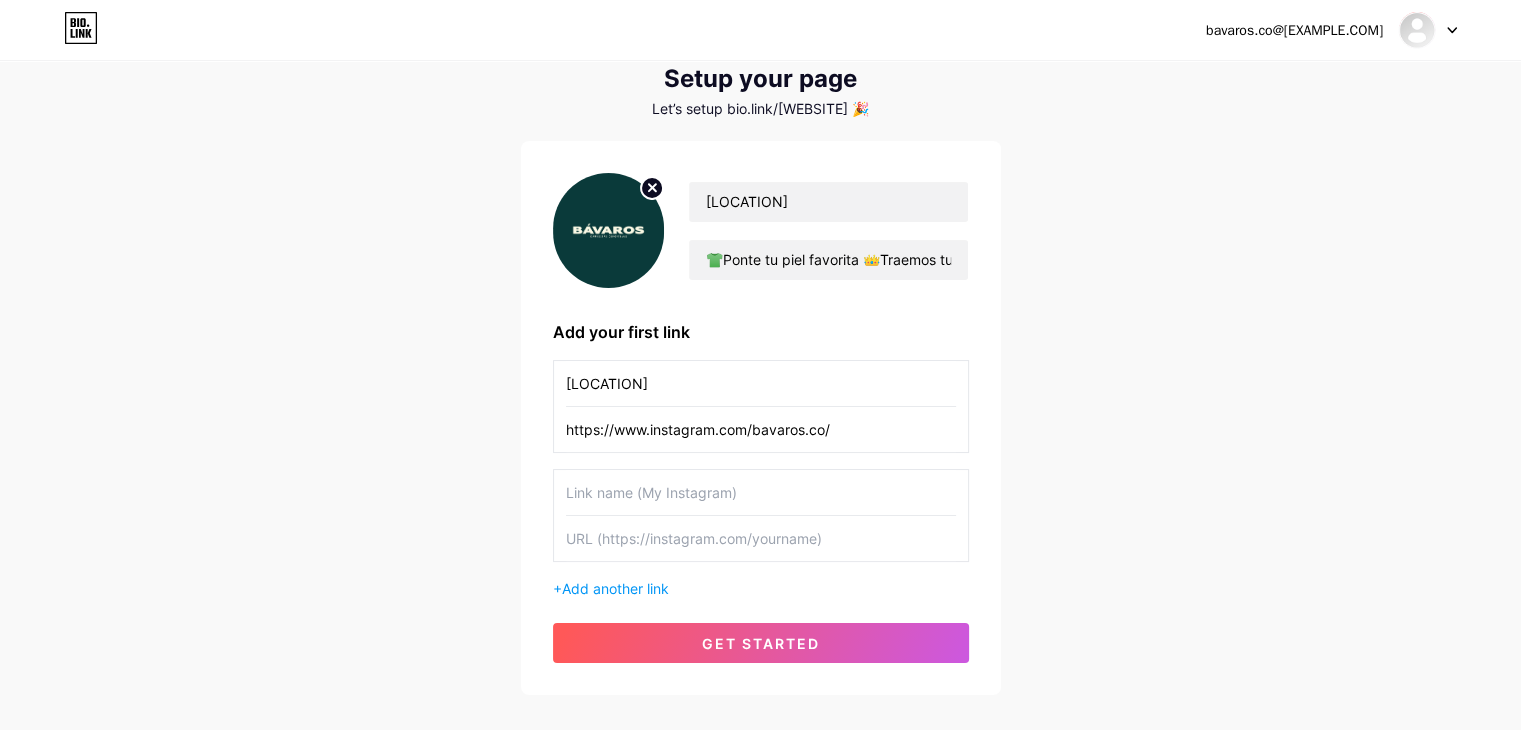 click at bounding box center (761, 492) 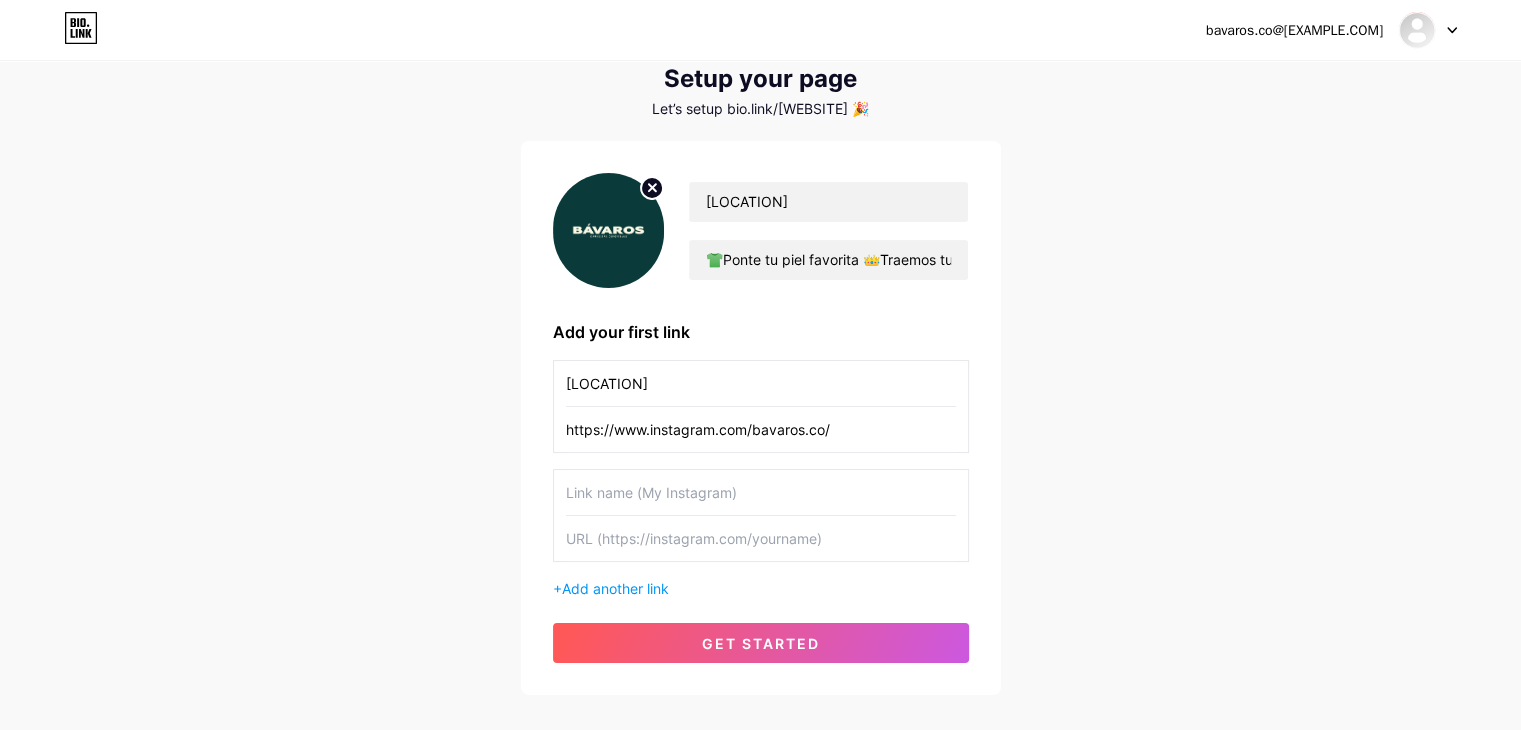 click at bounding box center [761, 492] 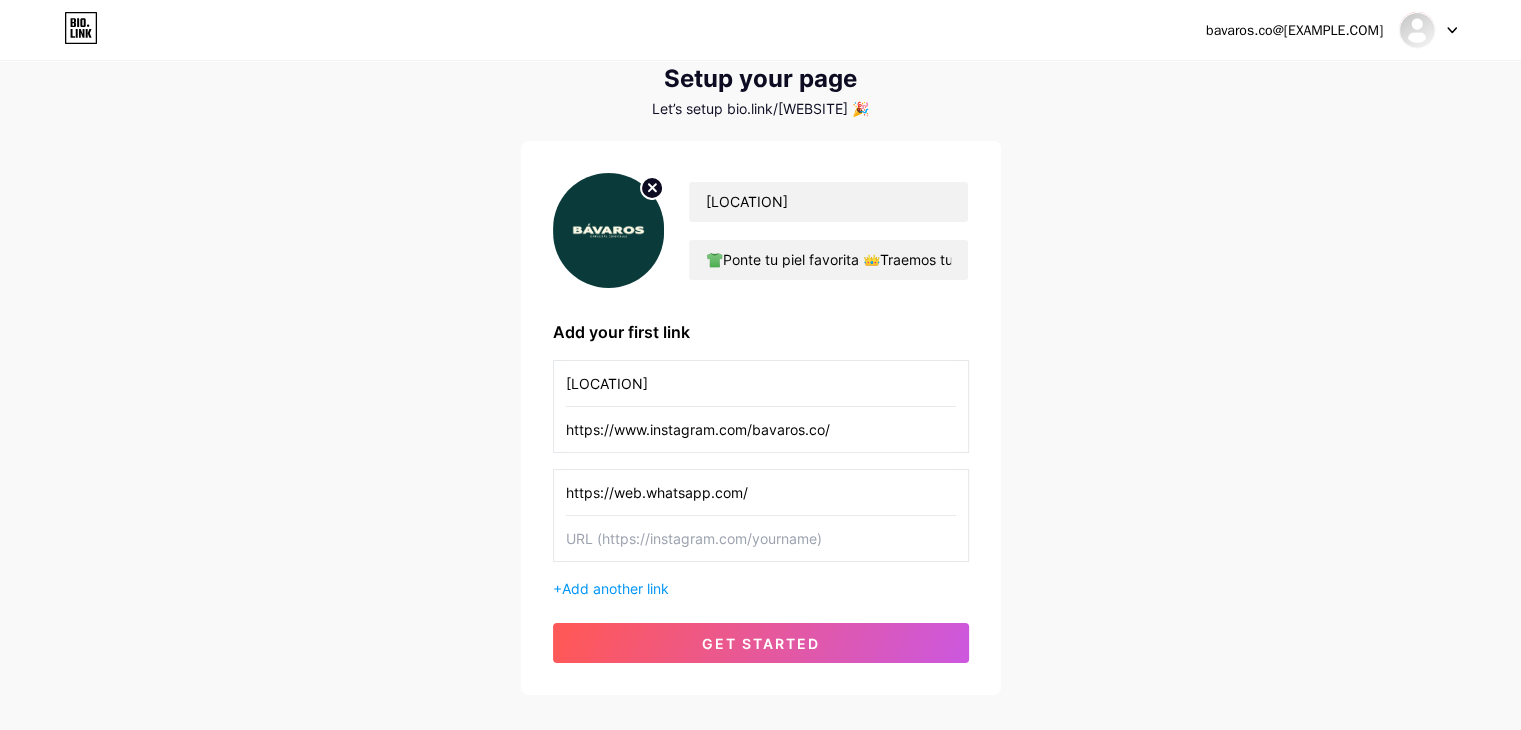 type on "https://web.whatsapp.com/" 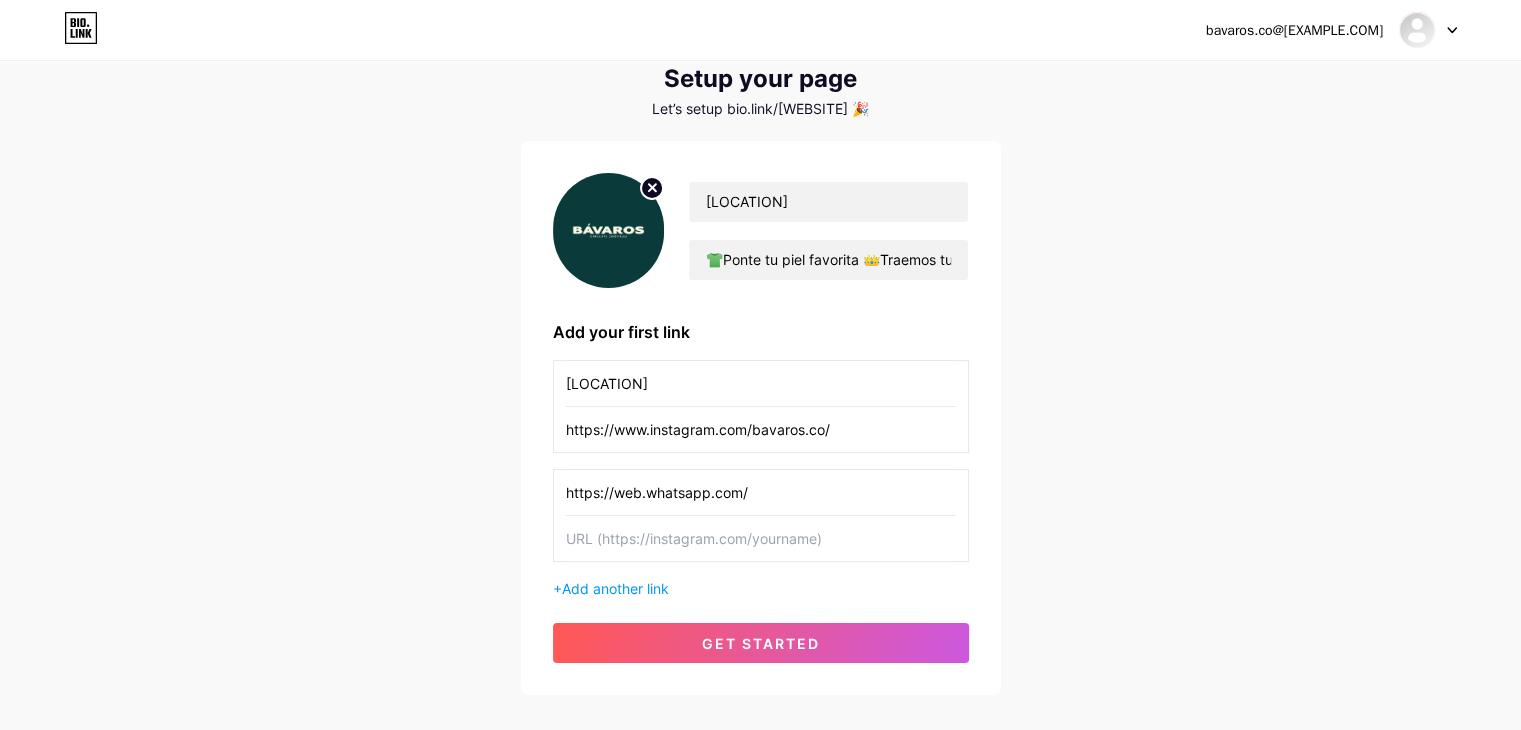 click at bounding box center [761, 538] 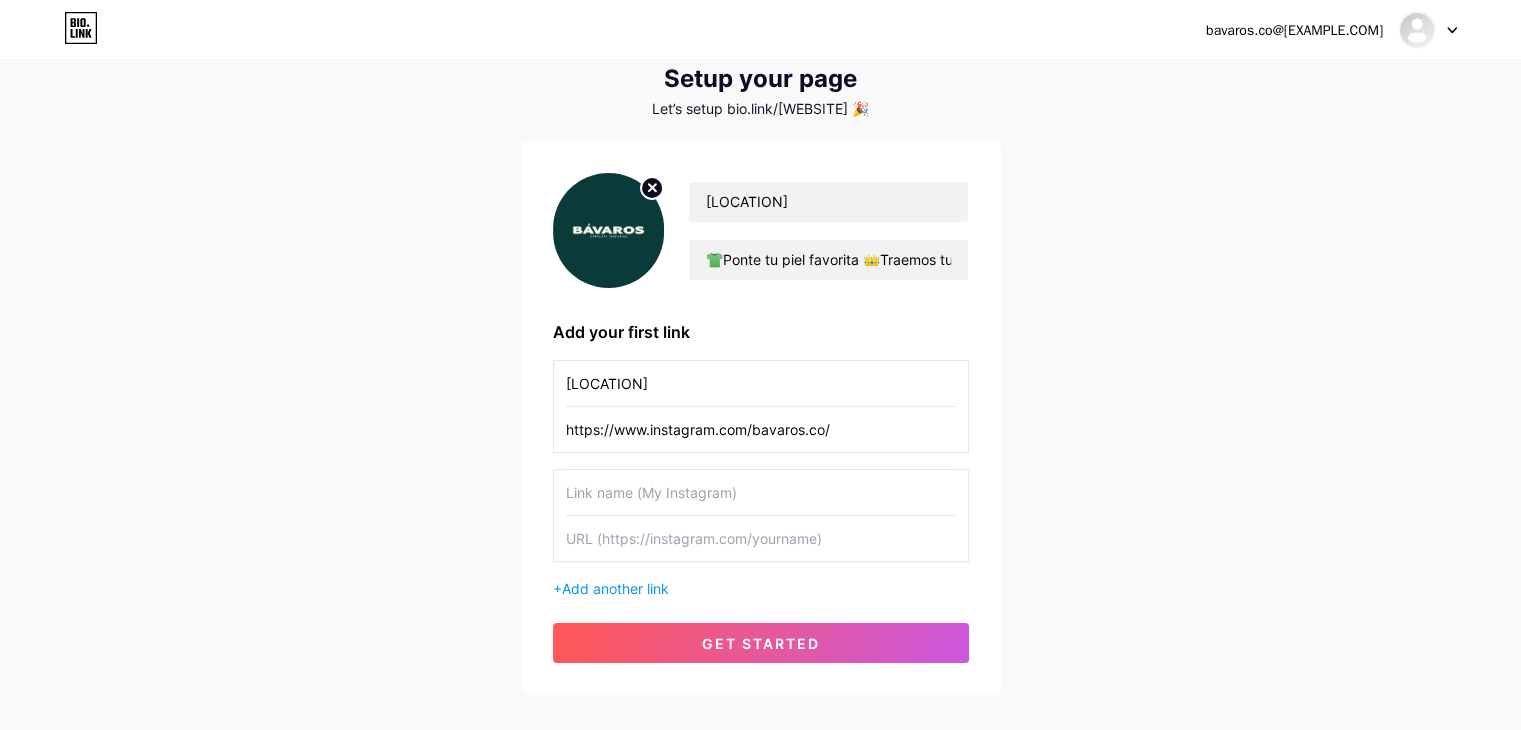 click at bounding box center (761, 492) 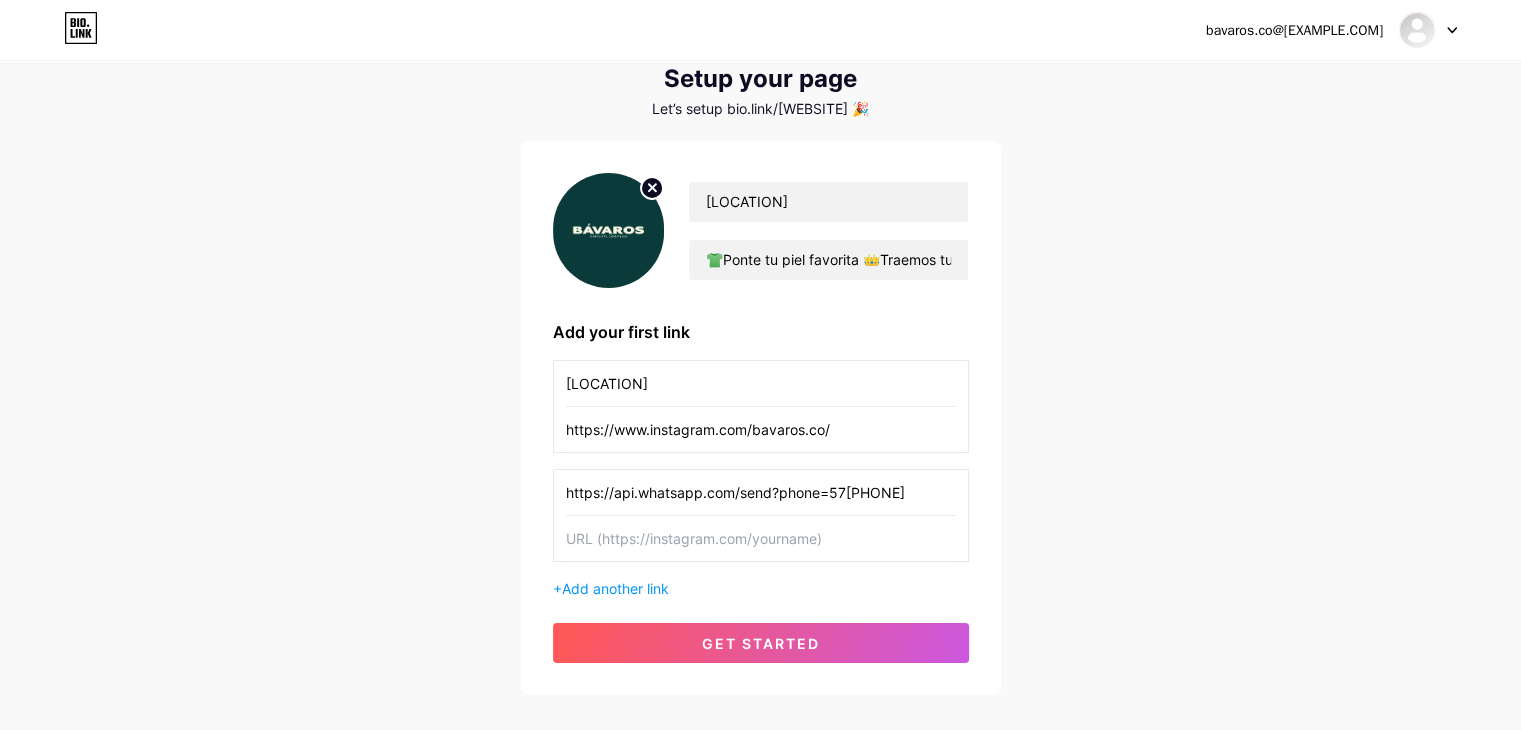 type on "https://api.whatsapp.com/send?phone=57[PHONE]" 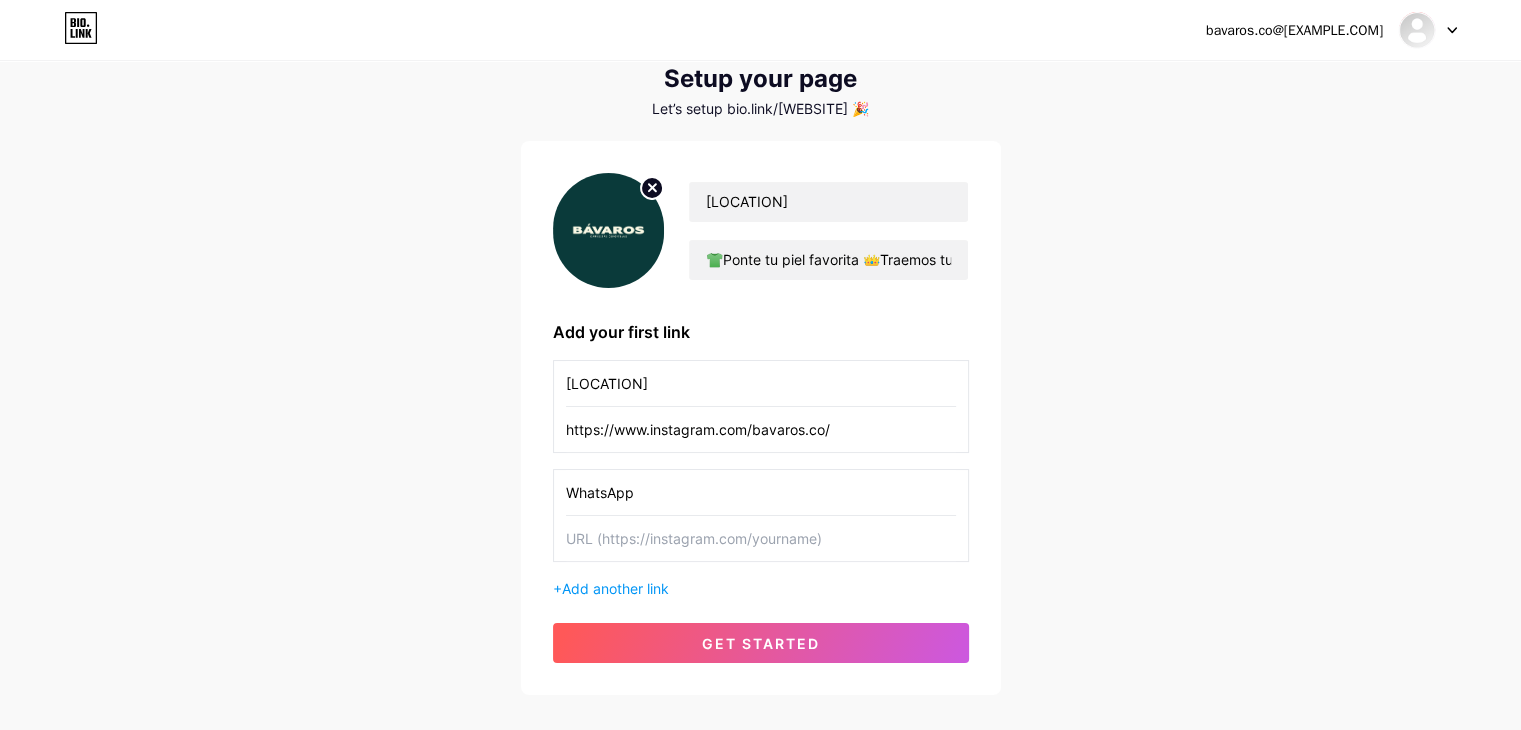 type on "WhatsApp" 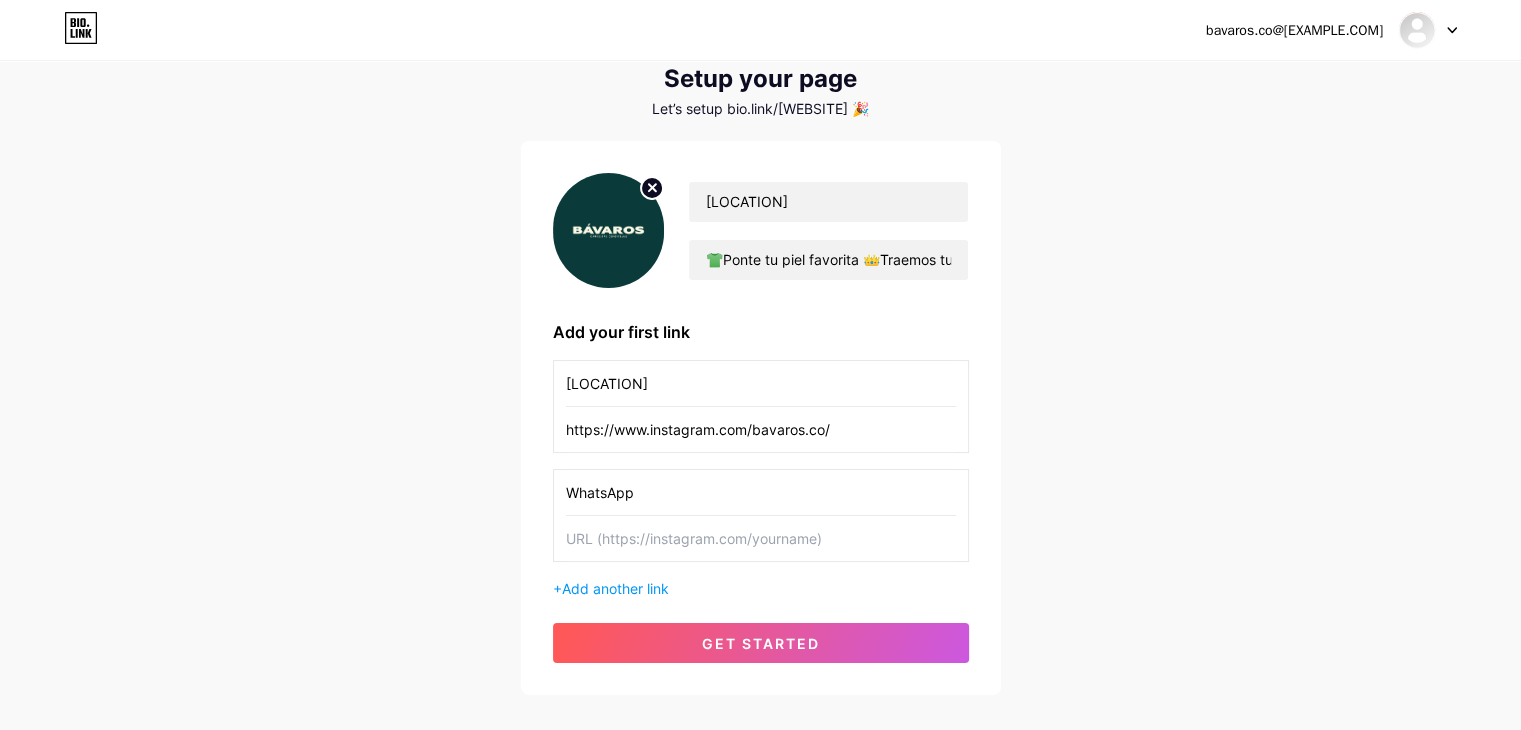 click at bounding box center [761, 538] 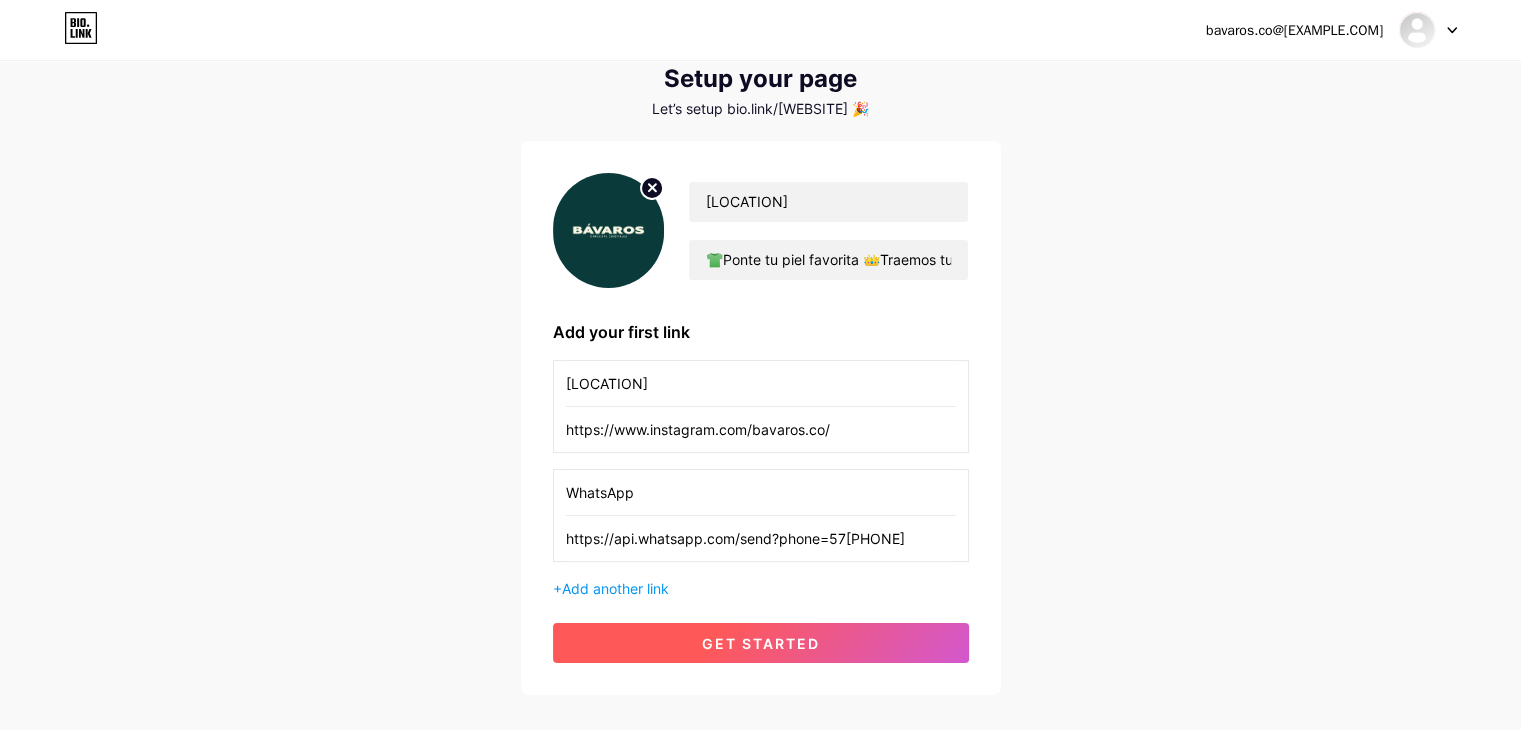 type on "https://api.whatsapp.com/send?phone=57[PHONE]" 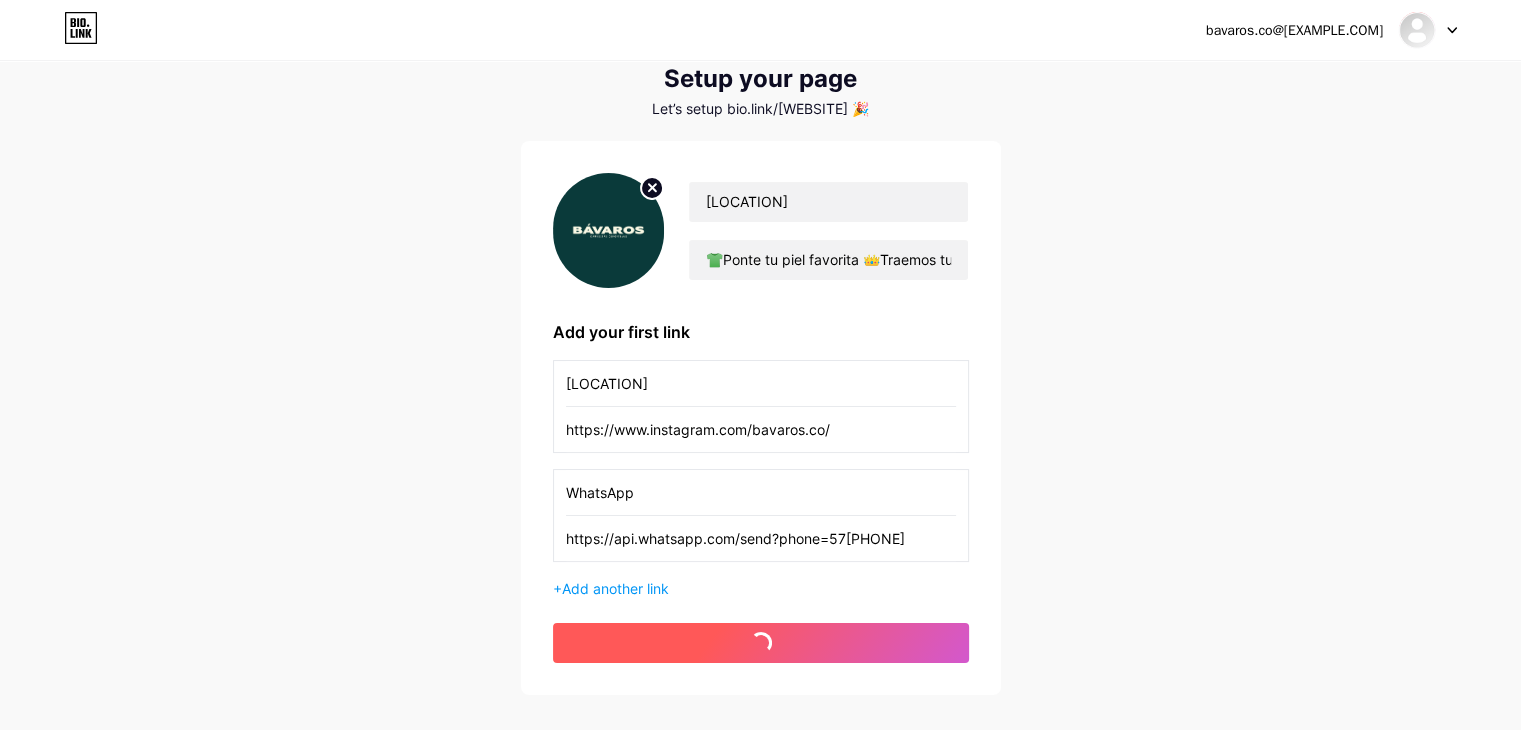 scroll, scrollTop: 0, scrollLeft: 0, axis: both 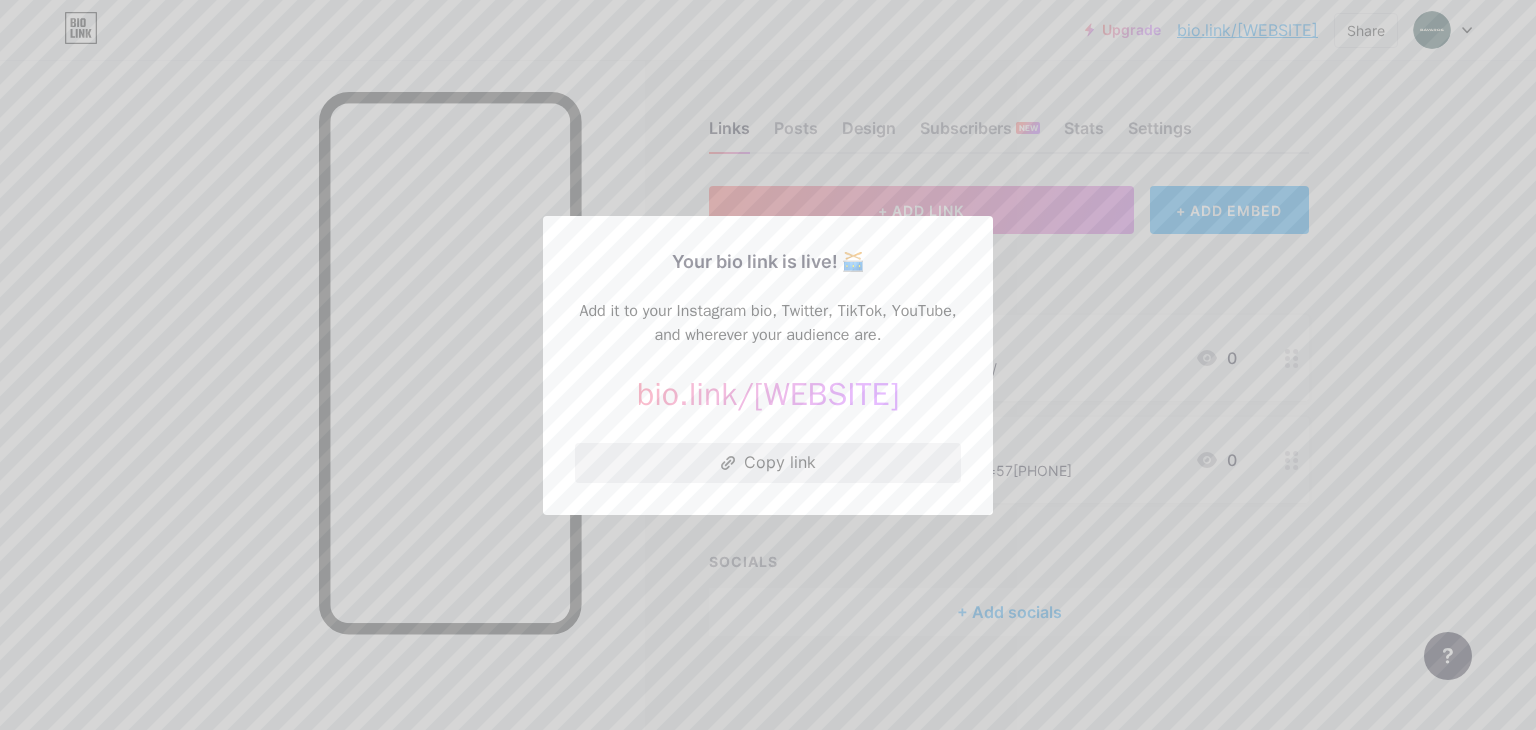 click on "Copy link" at bounding box center [768, 463] 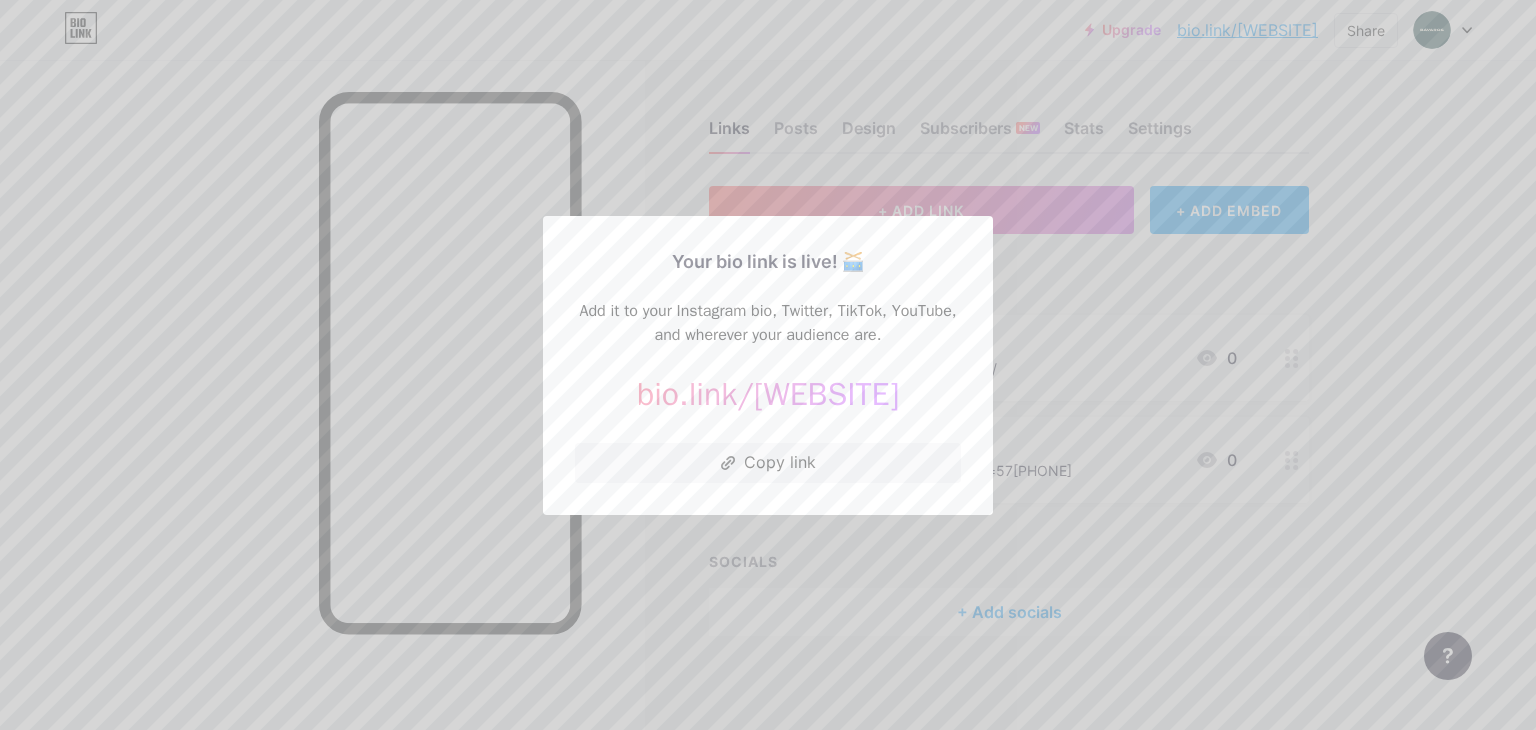 click at bounding box center [768, 365] 